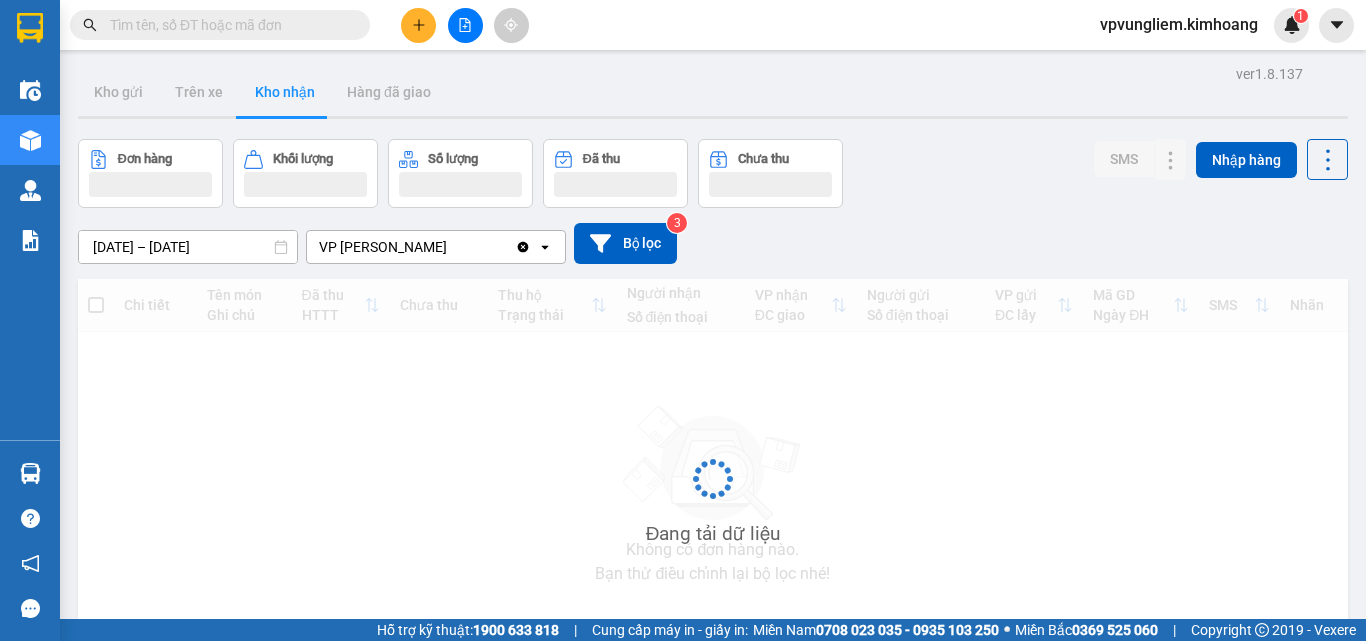 scroll, scrollTop: 0, scrollLeft: 0, axis: both 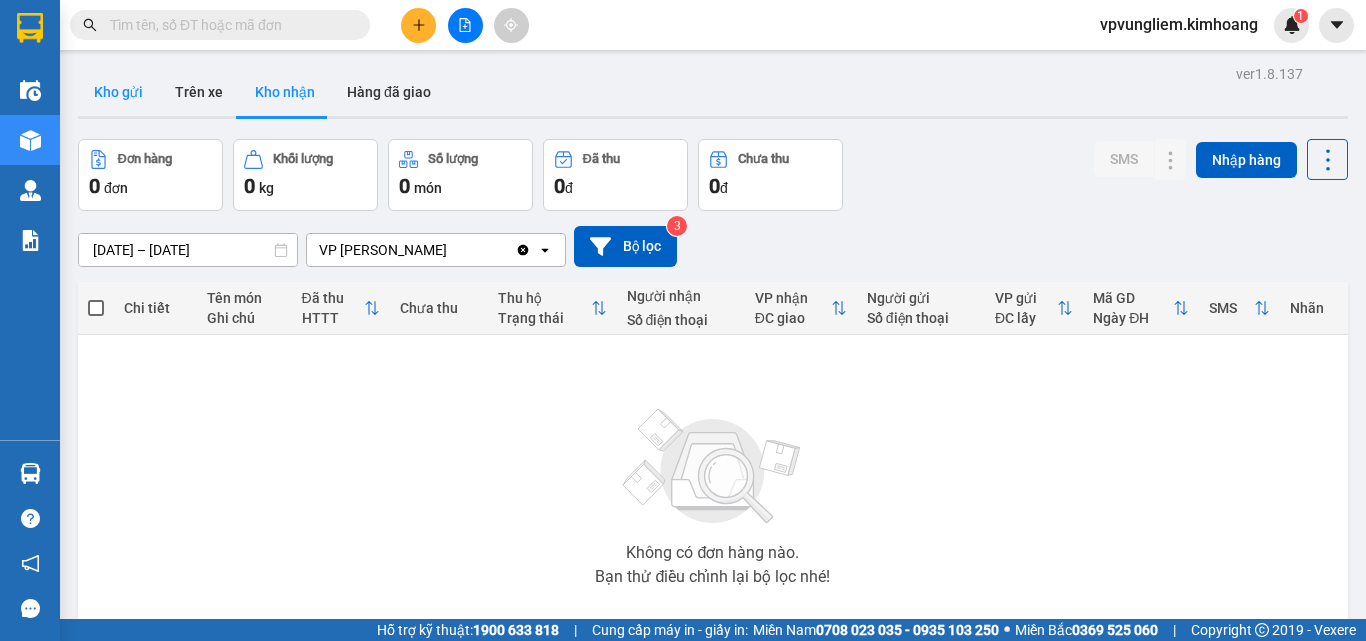 click on "Kho gửi" at bounding box center (118, 92) 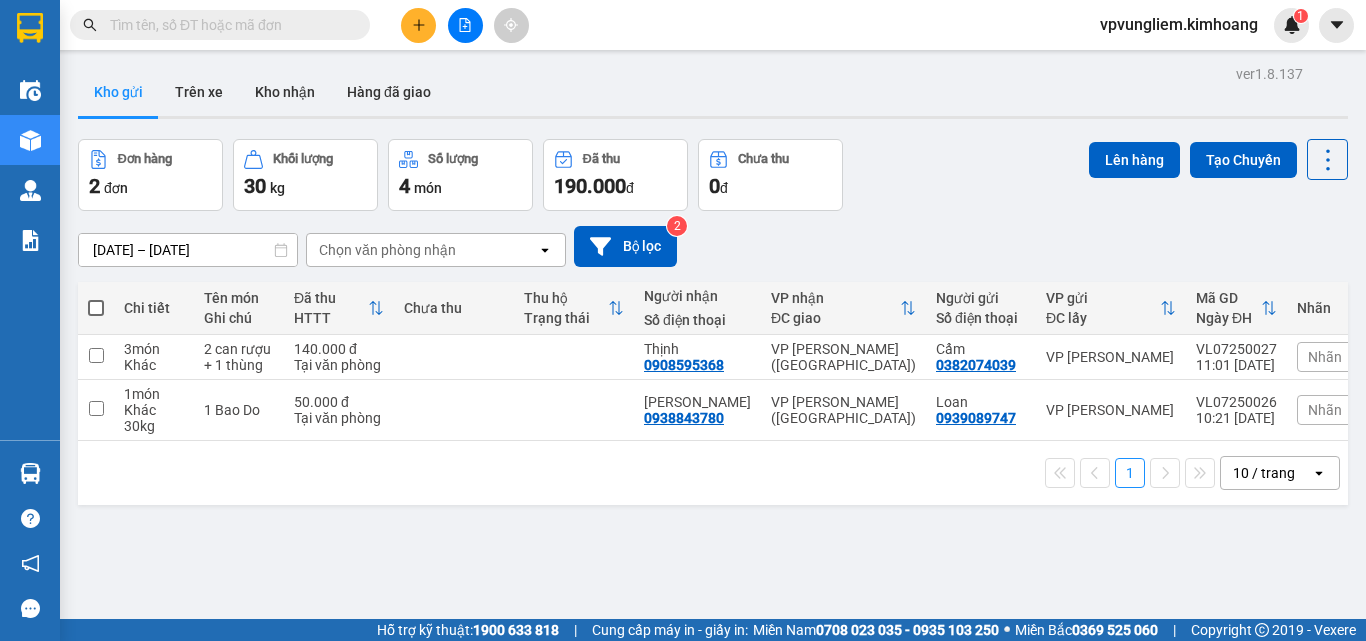 click on "2 đơn" at bounding box center [150, 186] 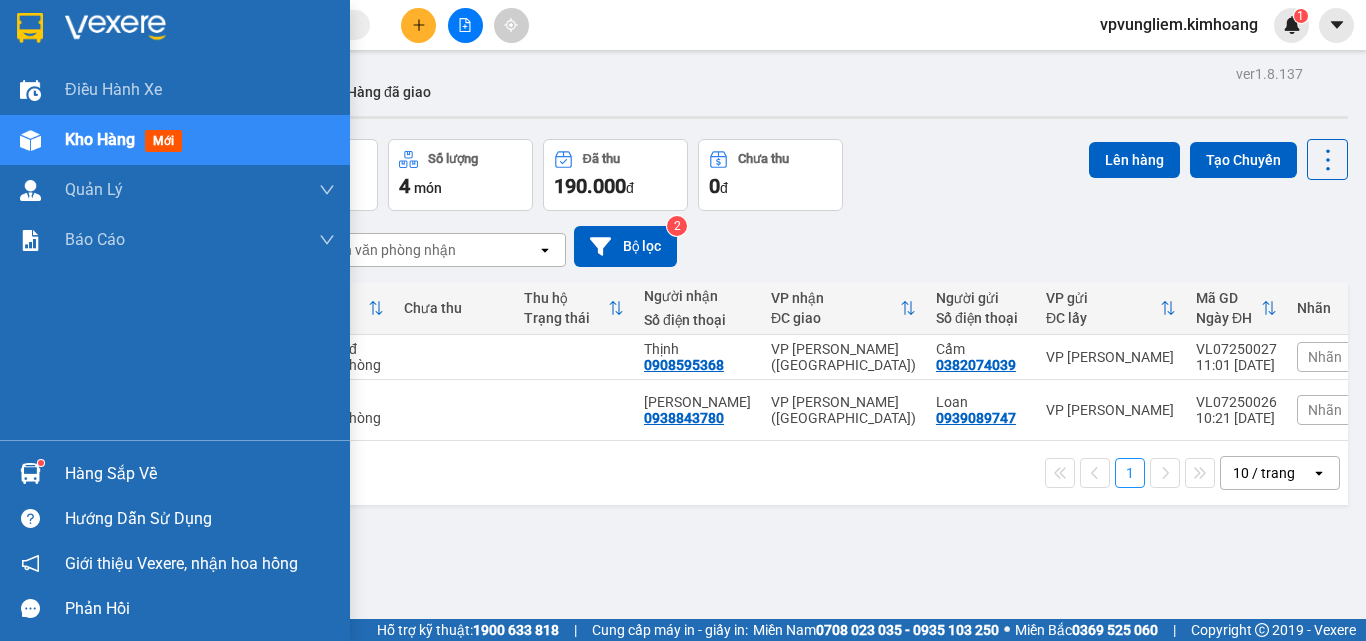 click on "Hàng sắp về" at bounding box center (175, 473) 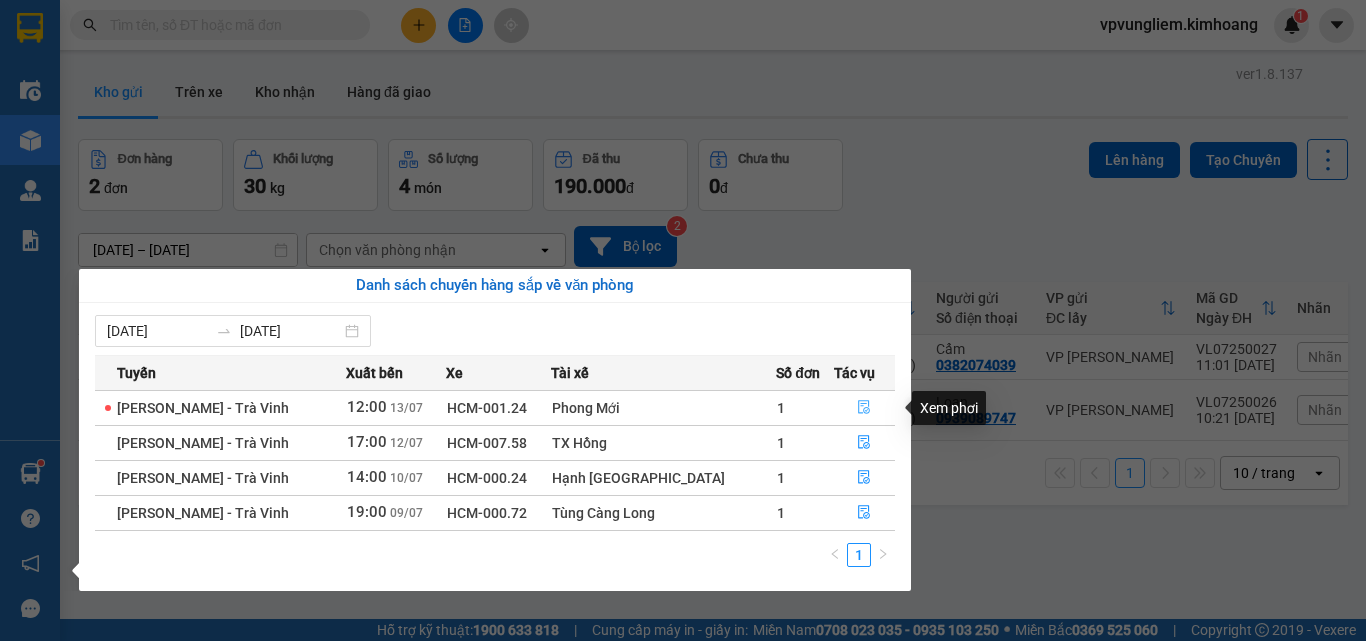 click at bounding box center [865, 408] 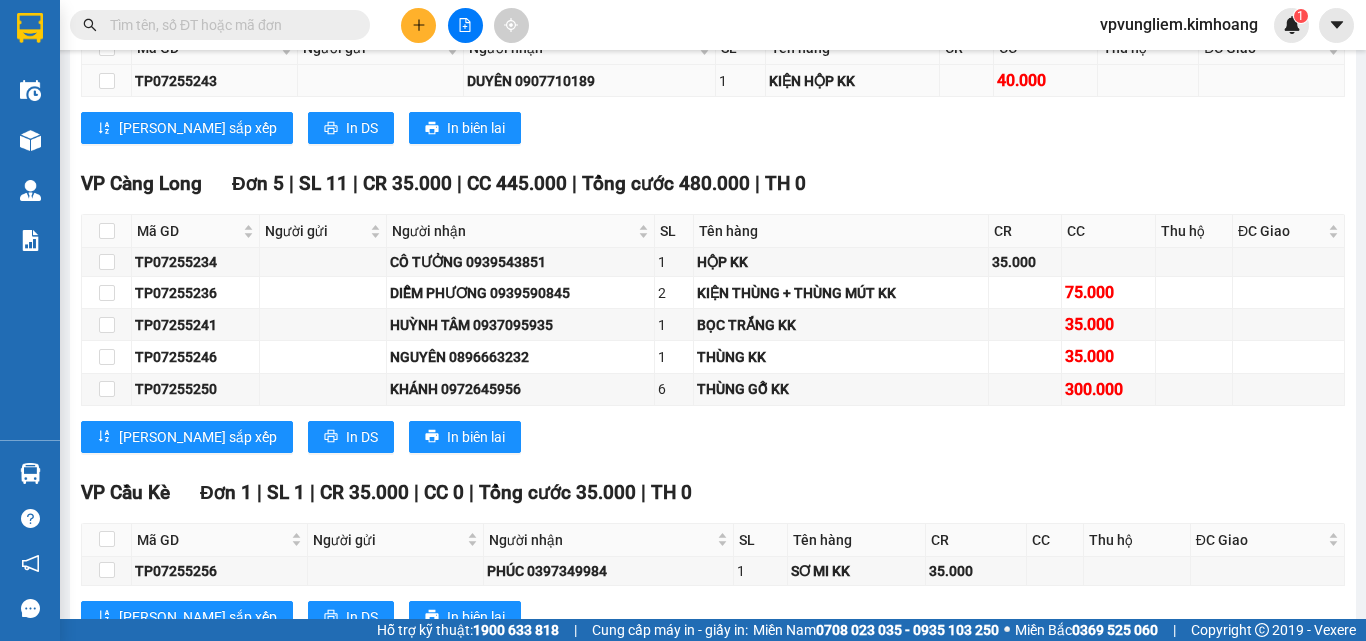 scroll, scrollTop: 2066, scrollLeft: 0, axis: vertical 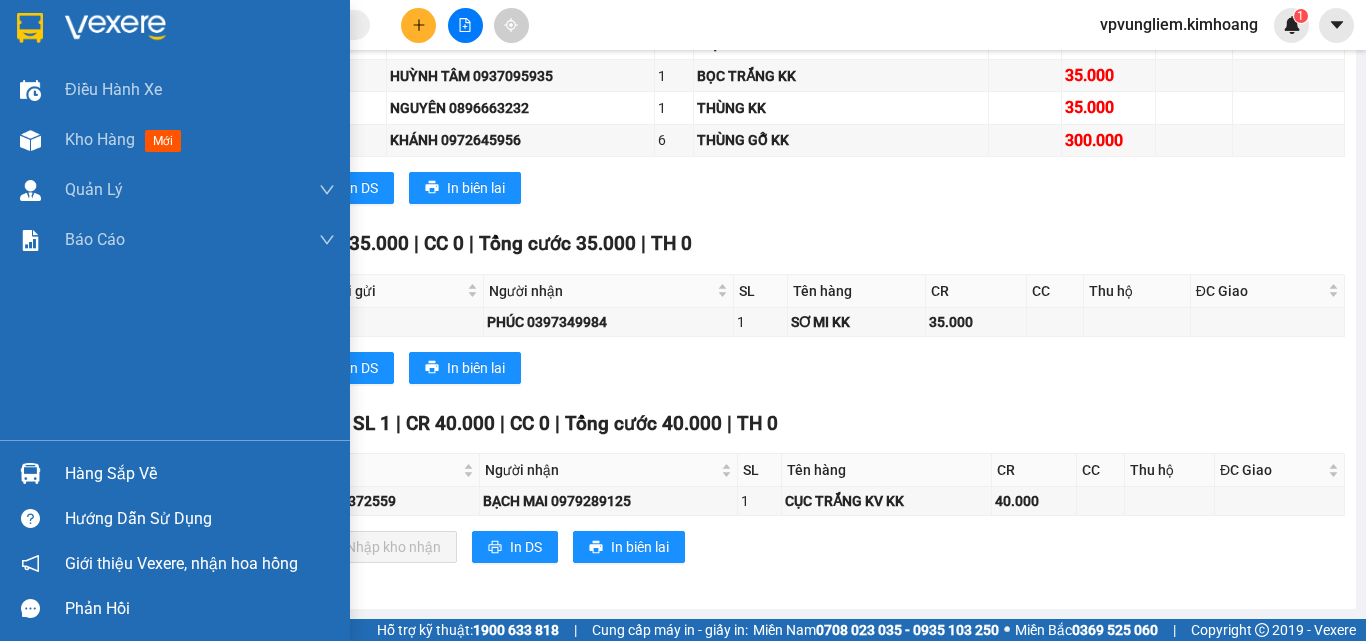 click on "Hàng sắp về" at bounding box center (200, 474) 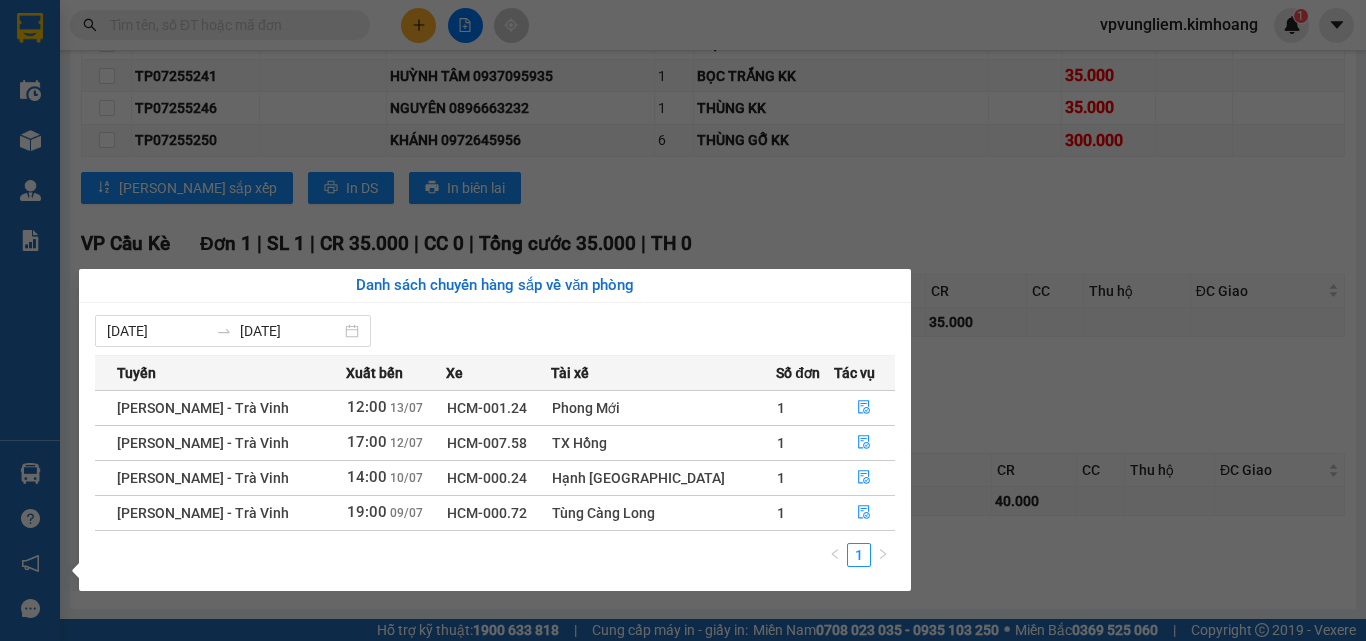 click on "Kết quả tìm kiếm ( 0 )  Bộ lọc  No Data vpvungliem.[PERSON_NAME] 1     Điều hành xe     Kho hàng mới     Quản [PERSON_NAME] lý chuyến Quản lý khách hàng mới     Báo cáo BC giao hàng (nhân viên) BC giao hàng (trưởng trạm) Báo cáo dòng tiền (nhân viên) Báo cáo dòng tiền (trạm) Doanh số tạo đơn theo VP gửi (nhân viên) Doanh số tạo đơn theo VP gửi (trạm) Hàng sắp về Hướng dẫn sử dụng Giới thiệu Vexere, nhận hoa hồng Phản hồi Phần mềm hỗ trợ bạn tốt chứ? [PERSON_NAME] - [GEOGRAPHIC_DATA] [DATE] 12:00     - HCM-001.24  Làm mới In phơi In đơn chọn Thống kê Lọc  CR Lọc  CC Chọn tuyến Chọn chuyến Chuyển phơi Xuất Excel Đã giao Kho nhận Trên xe [PERSON_NAME]   [PHONE_NUMBER],   273 - 273B [PERSON_NAME] PHƠI HÀNG 12:24 [DATE] Tuyến:  [GEOGRAPHIC_DATA] - [GEOGRAPHIC_DATA]:   (12:00 [DATE]) Tài xế:  Phong Mới   Số xe:  HCM-001.24 Loại xe:  Limousine 34 phòng Tuyến:" at bounding box center [683, 320] 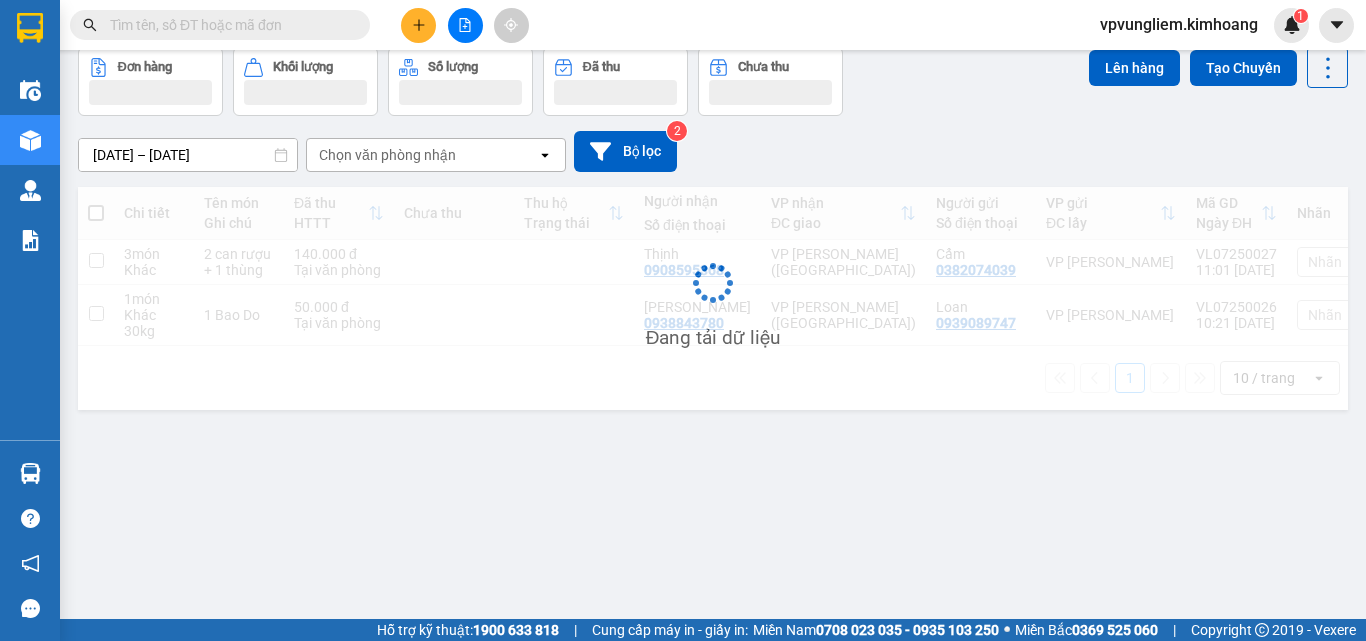 scroll, scrollTop: 92, scrollLeft: 0, axis: vertical 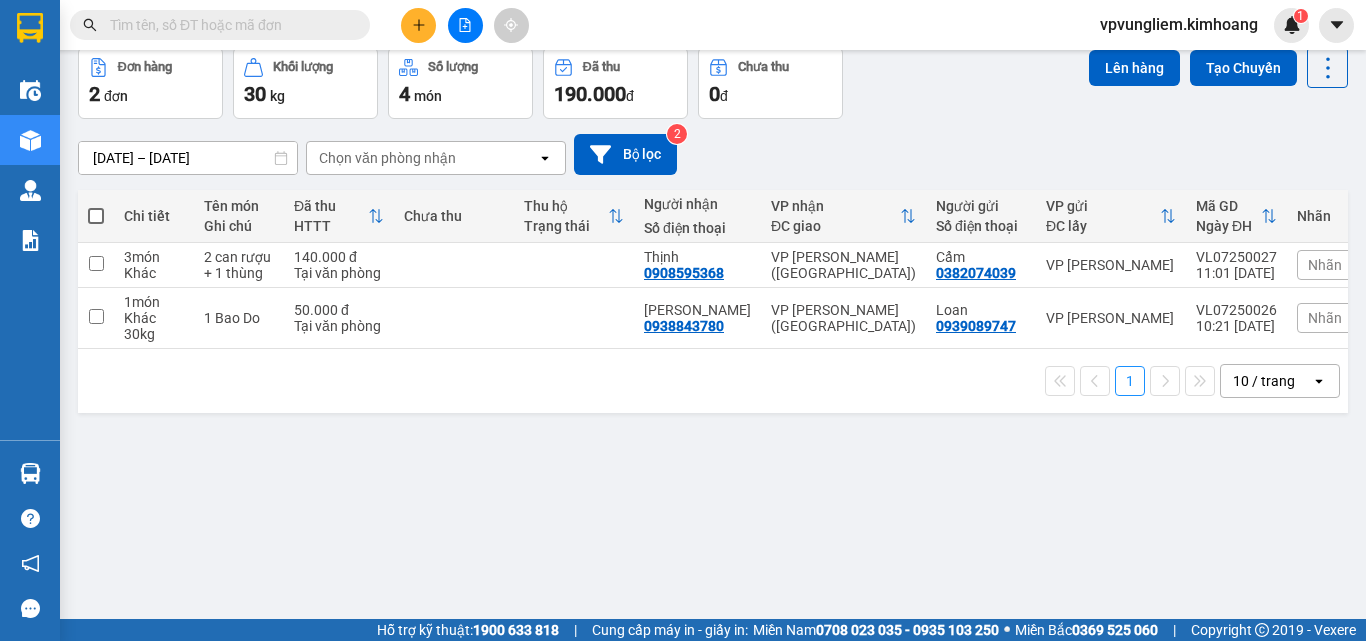 click at bounding box center (96, 216) 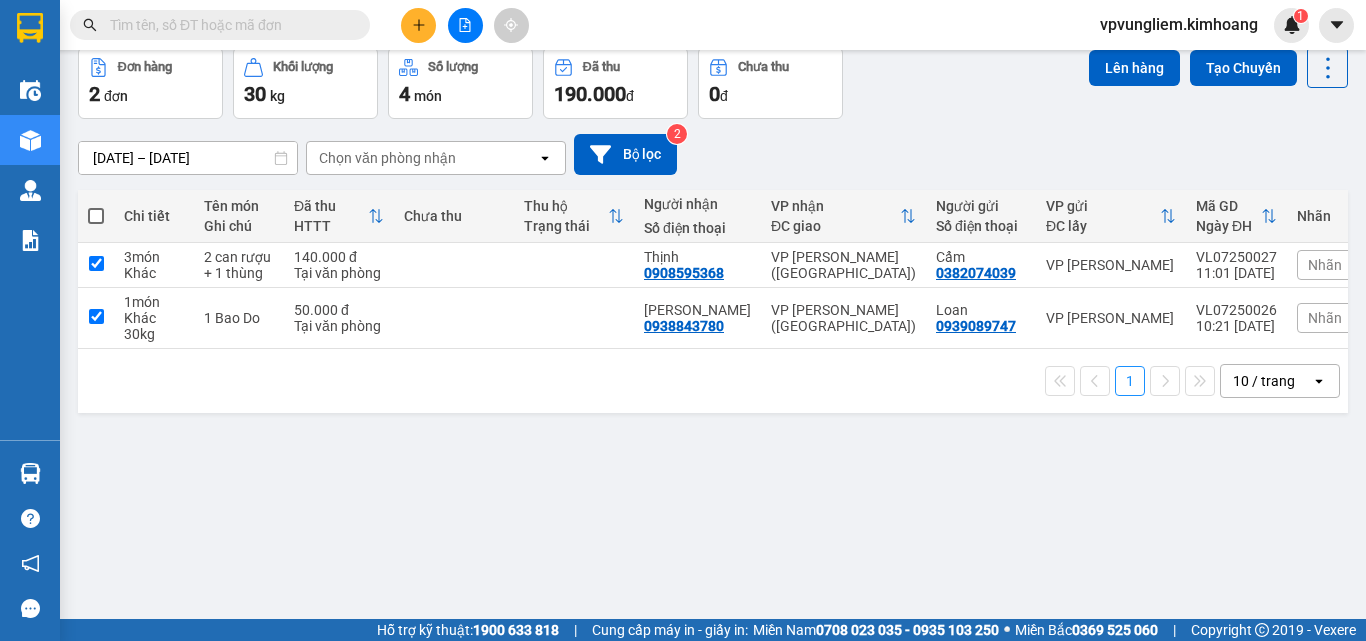 checkbox on "true" 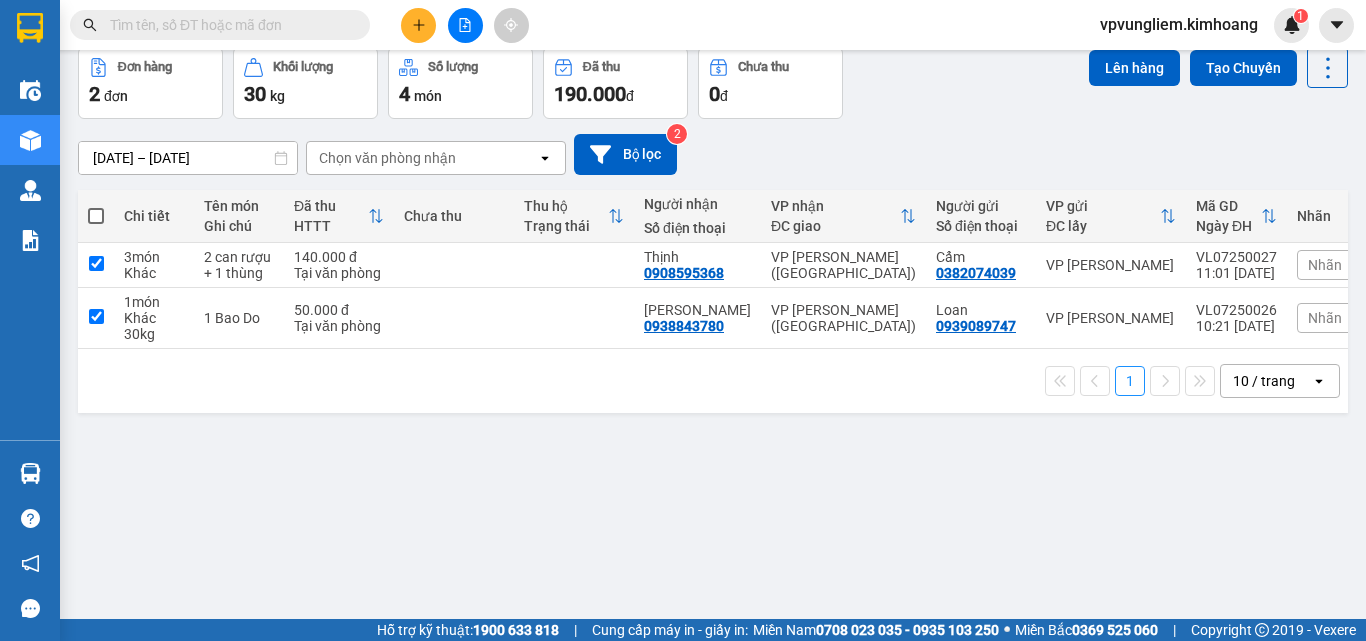 checkbox on "true" 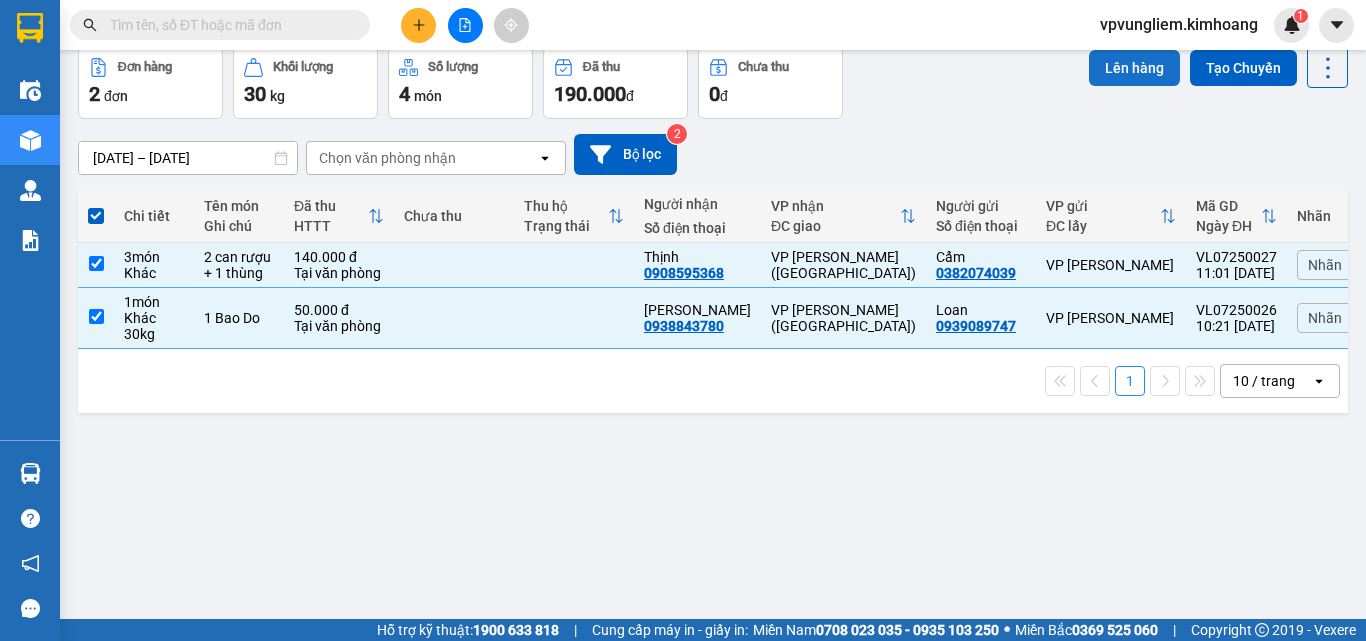 click on "Lên hàng" at bounding box center (1134, 68) 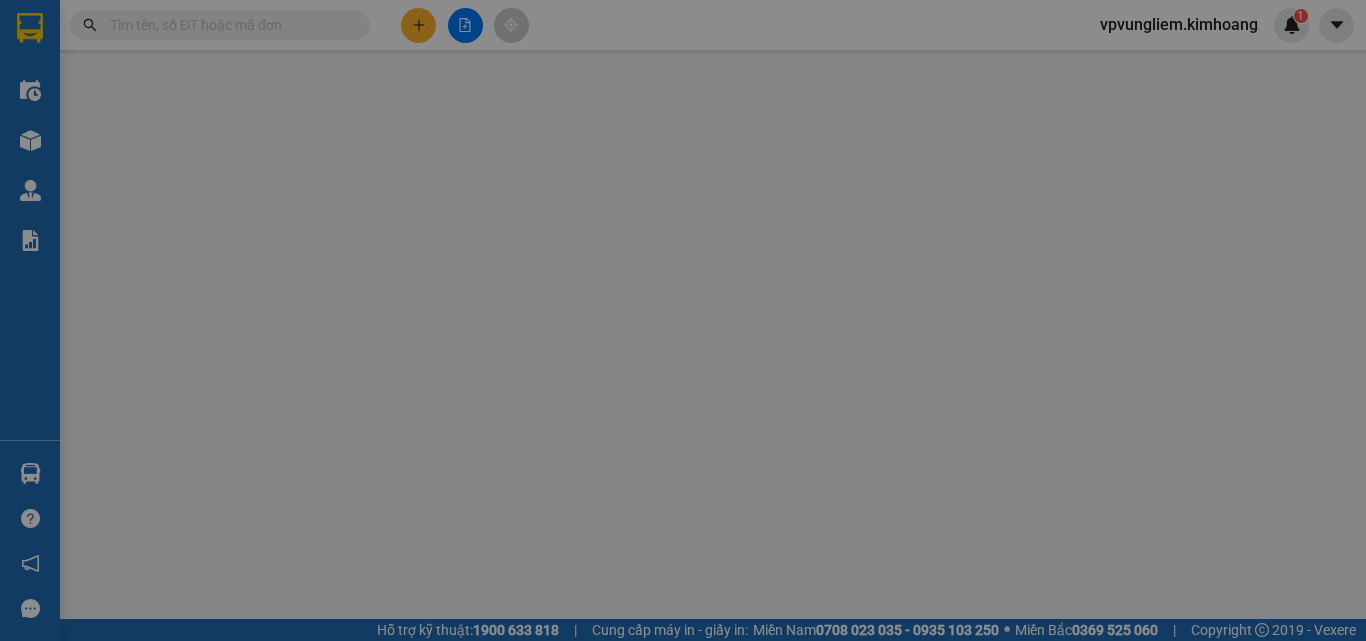 scroll, scrollTop: 0, scrollLeft: 0, axis: both 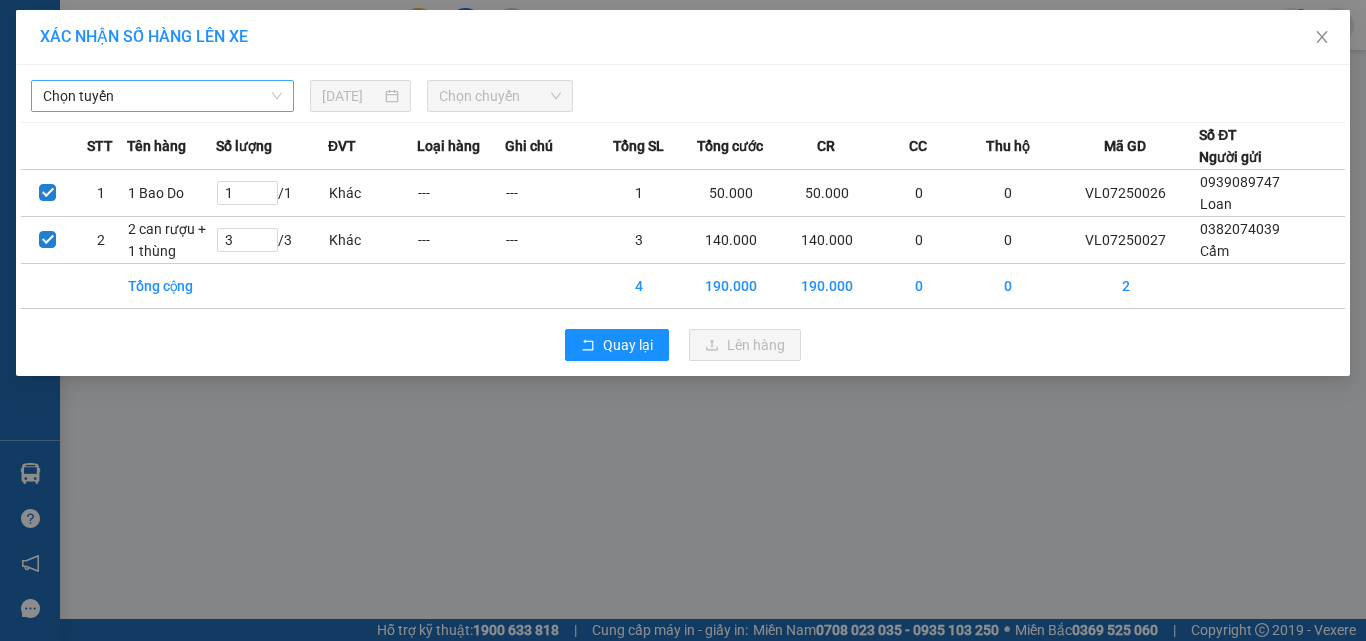 click on "Chọn tuyến" at bounding box center (162, 96) 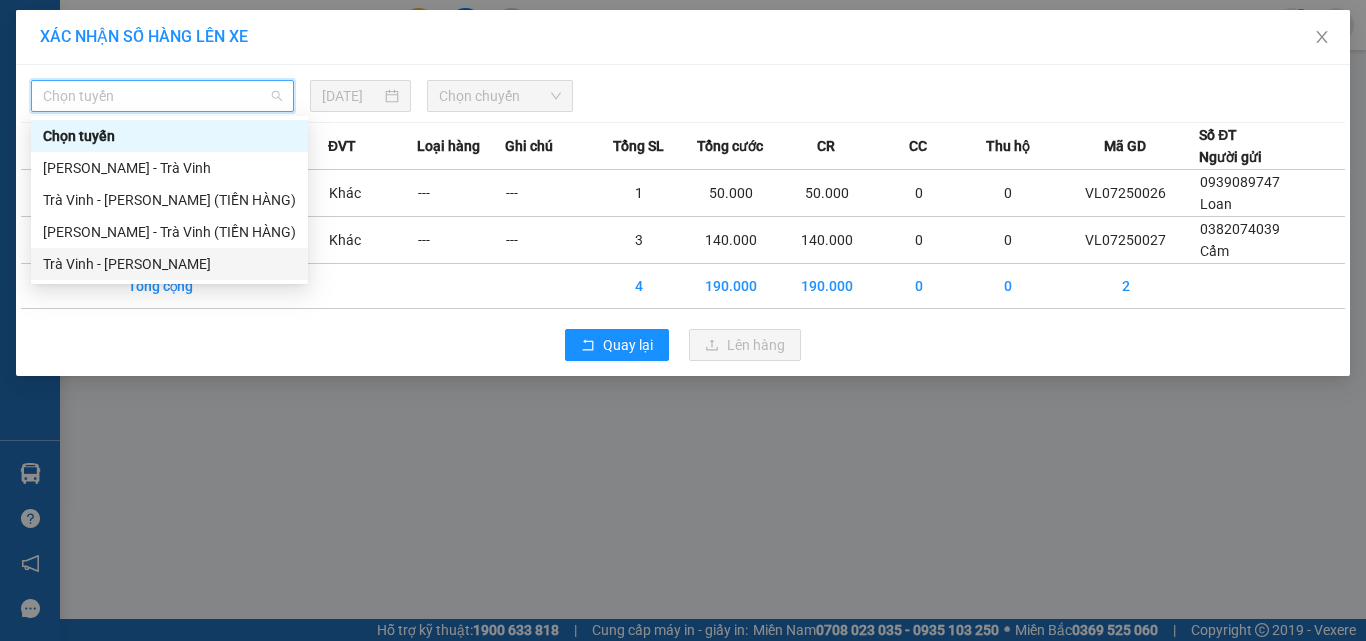 click on "Trà Vinh - [PERSON_NAME]" at bounding box center (169, 264) 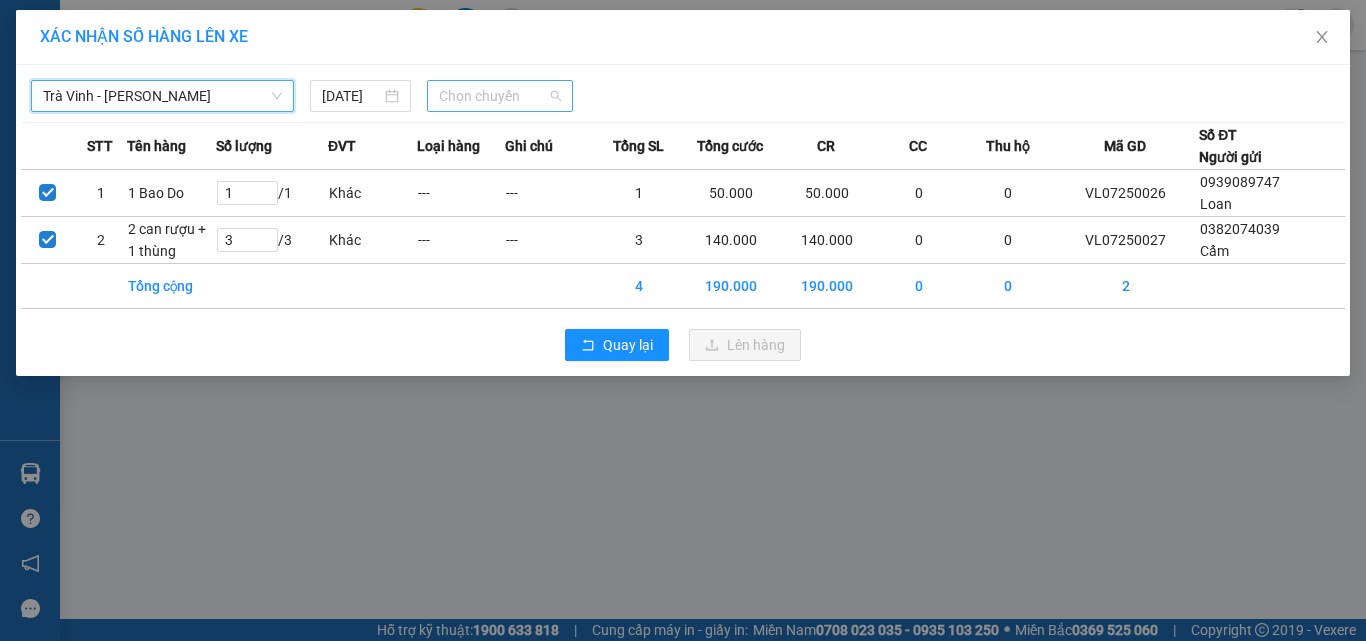 click on "Chọn chuyến" at bounding box center (500, 96) 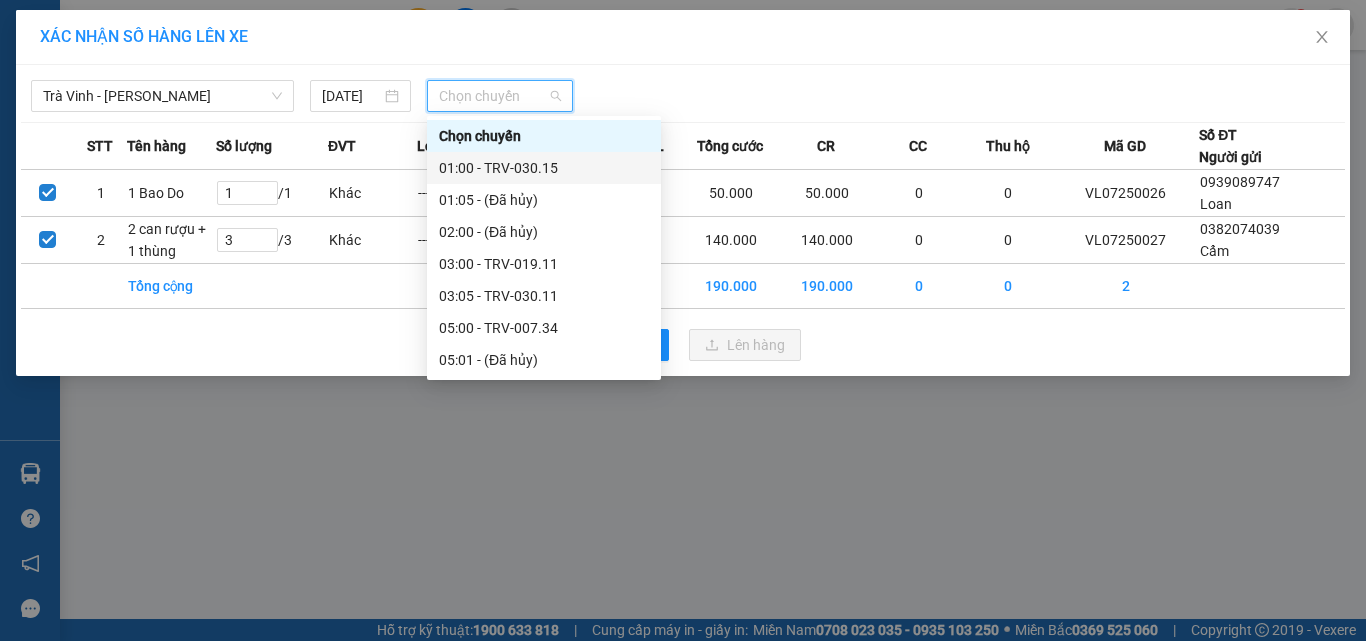 click on "01:00     - TRV-030.15" at bounding box center (544, 168) 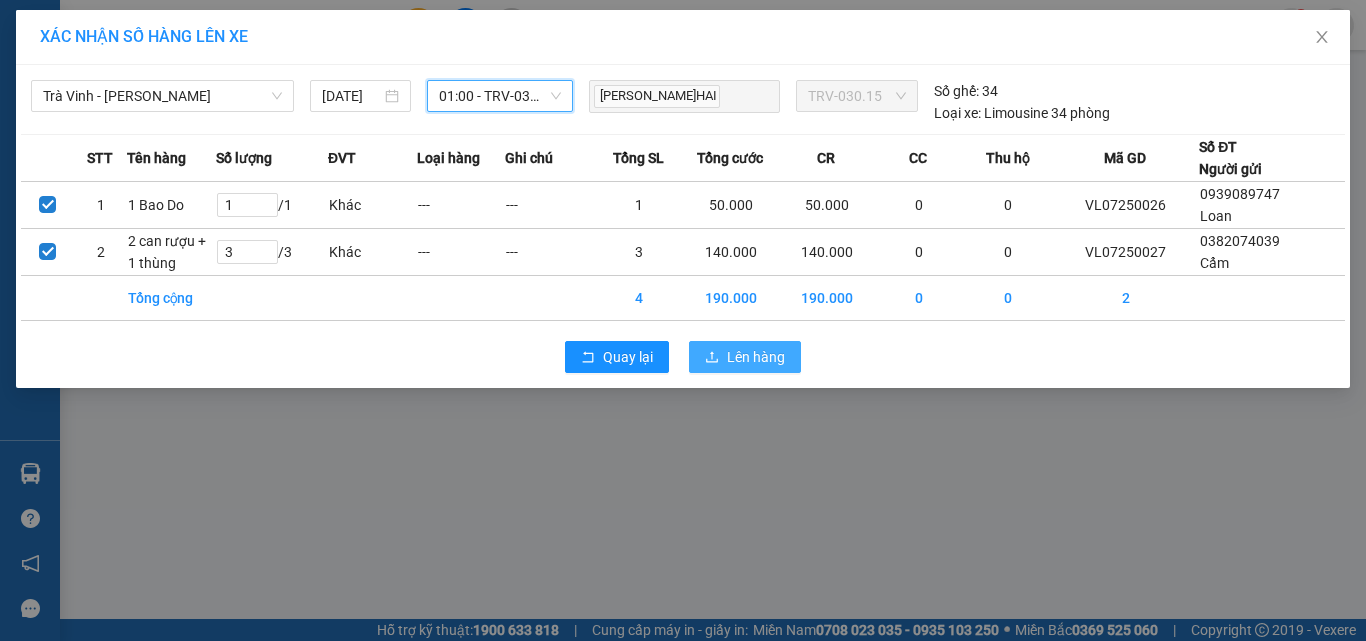 click on "Lên hàng" at bounding box center (756, 357) 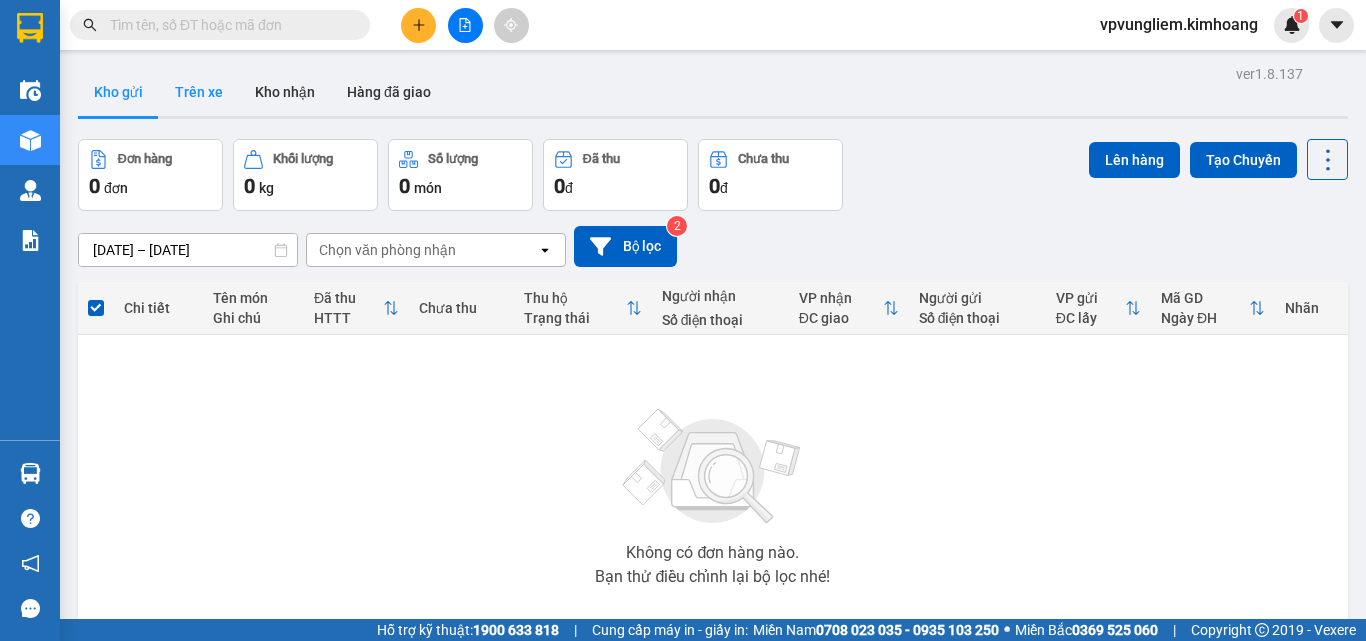 click on "Trên xe" at bounding box center (199, 92) 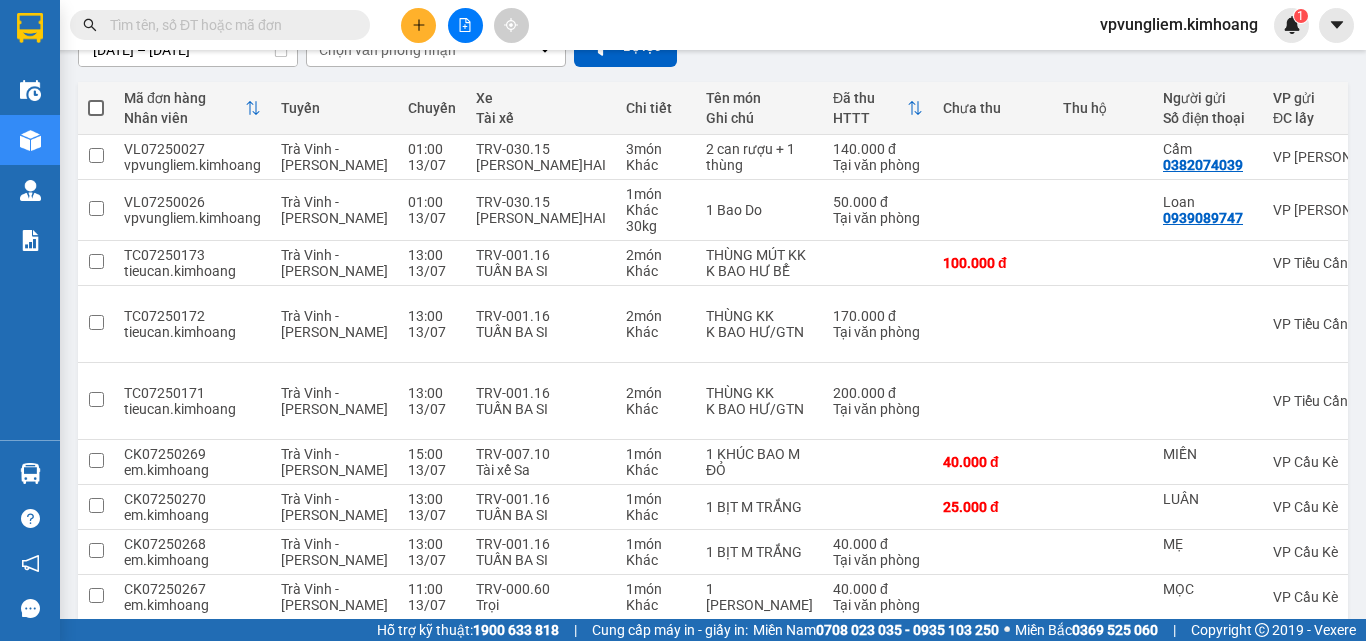 scroll, scrollTop: 100, scrollLeft: 0, axis: vertical 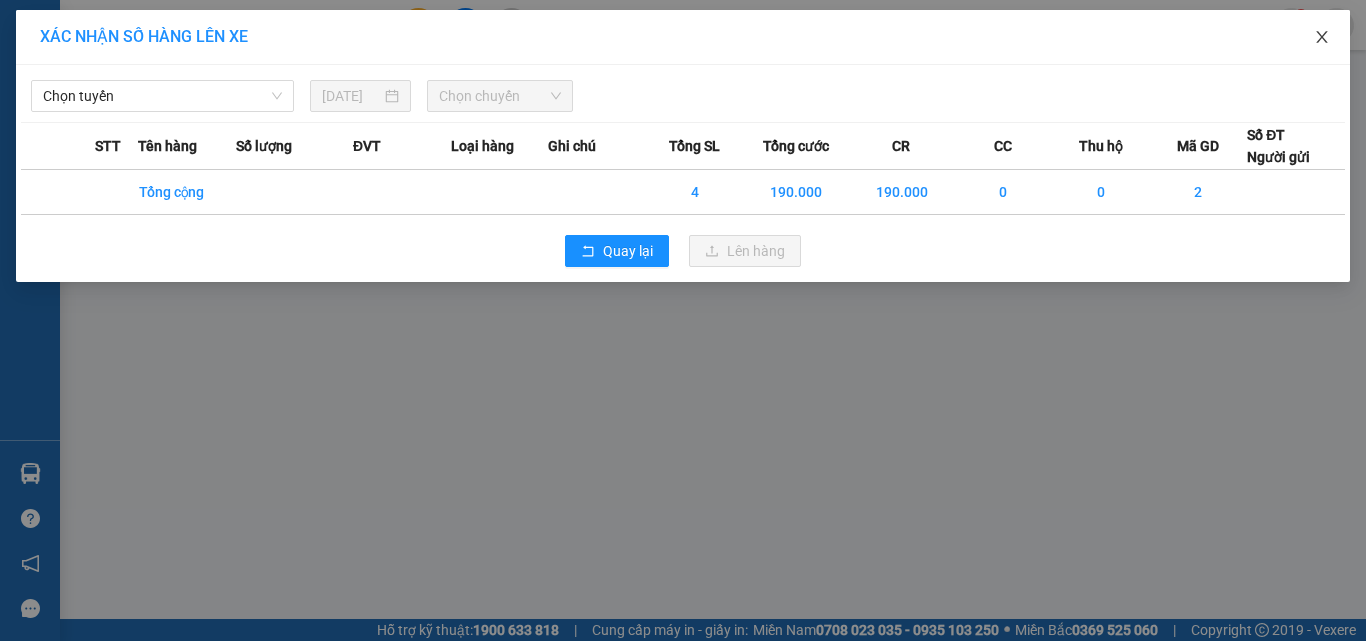 click 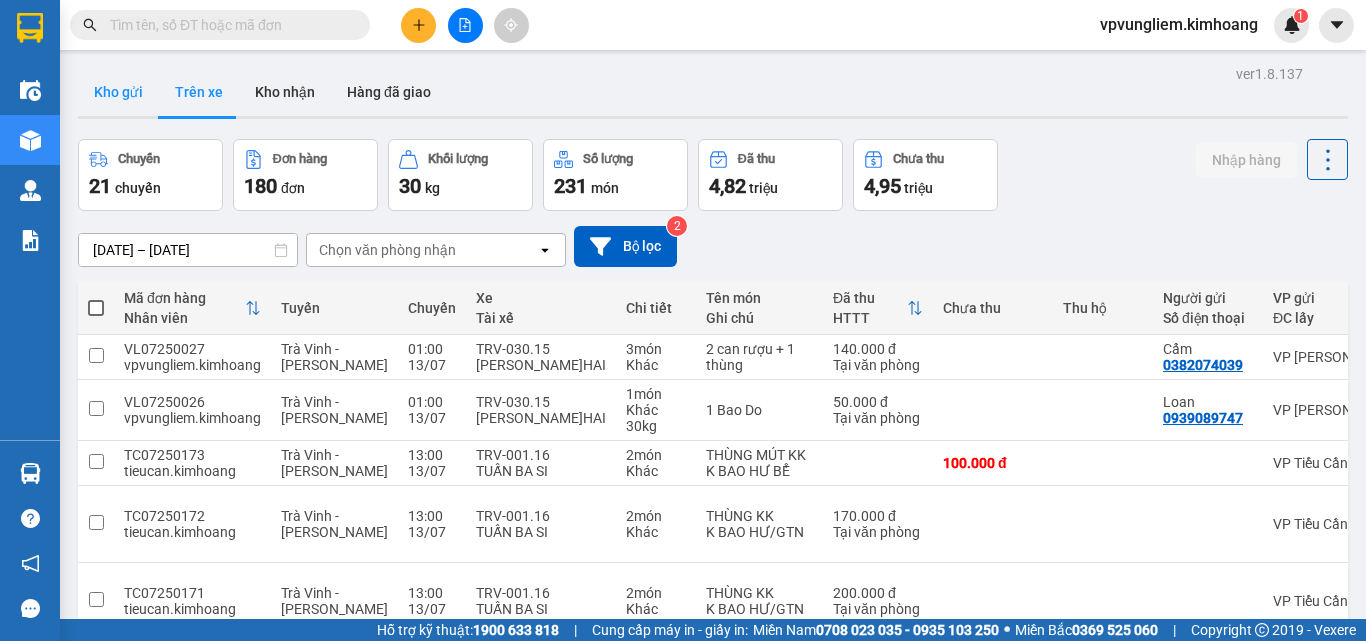 click on "Kho gửi" at bounding box center [118, 92] 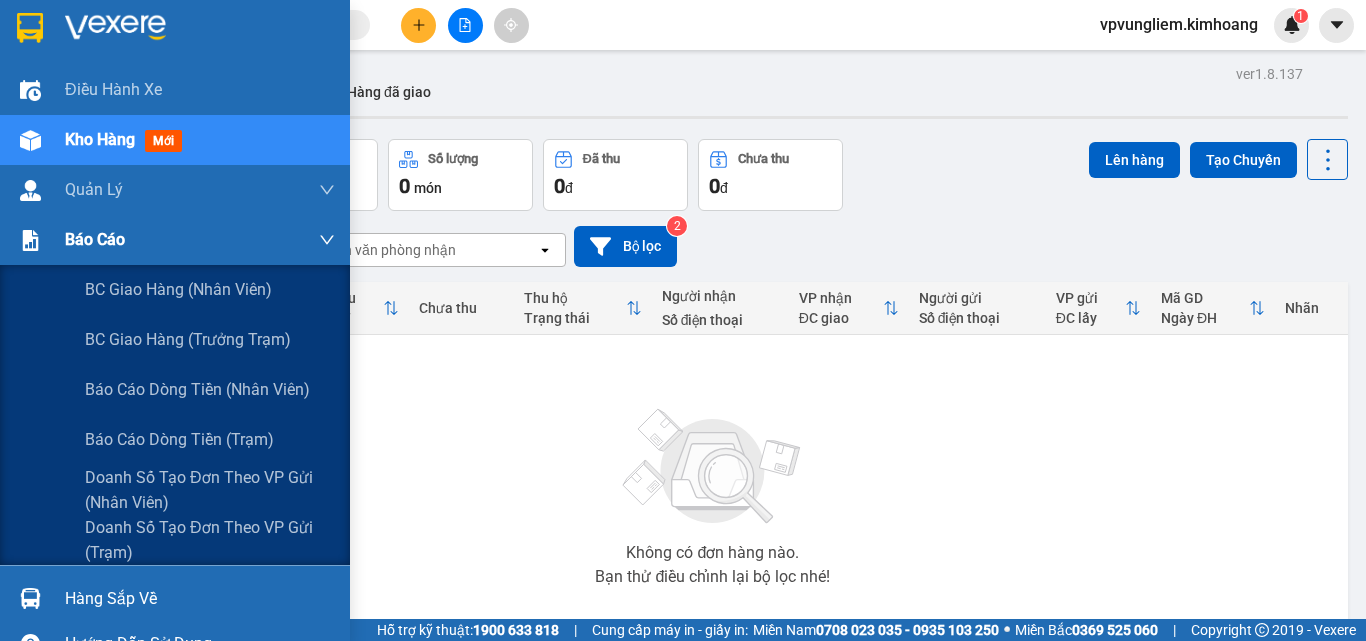 click on "Báo cáo" at bounding box center [200, 240] 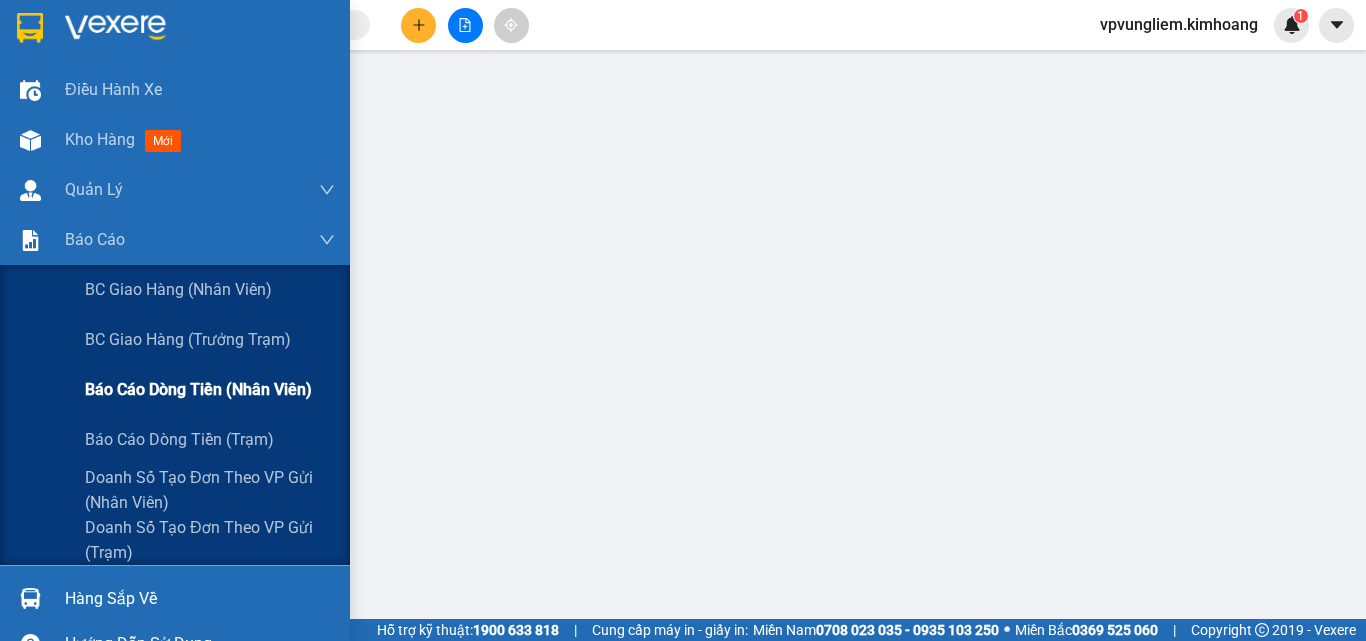 click on "Báo cáo dòng tiền (nhân viên)" at bounding box center [198, 389] 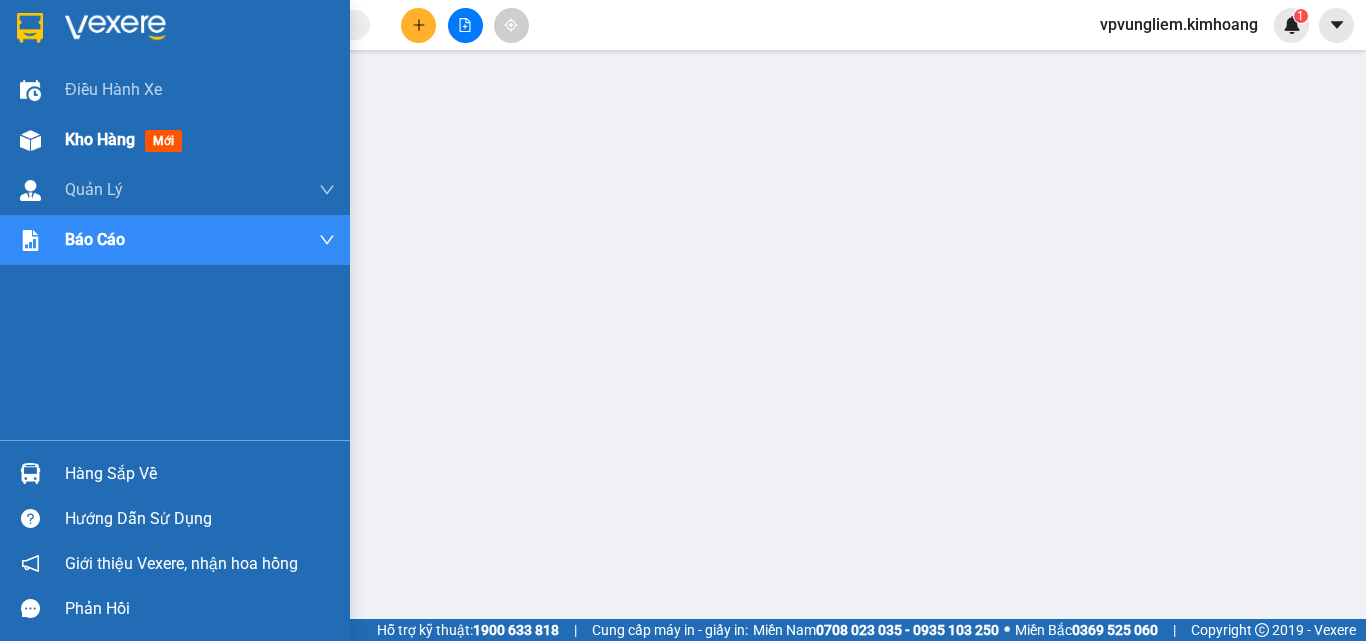 click on "Kho hàng mới" at bounding box center [200, 140] 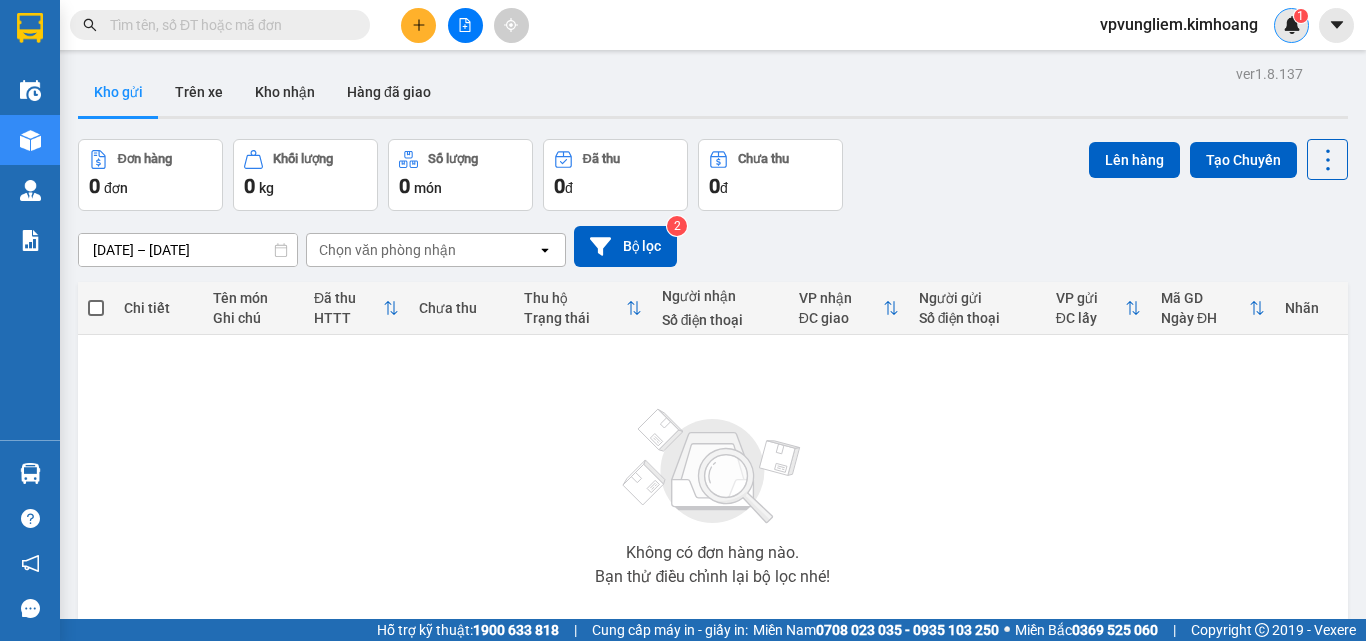 click on "1" at bounding box center (1291, 25) 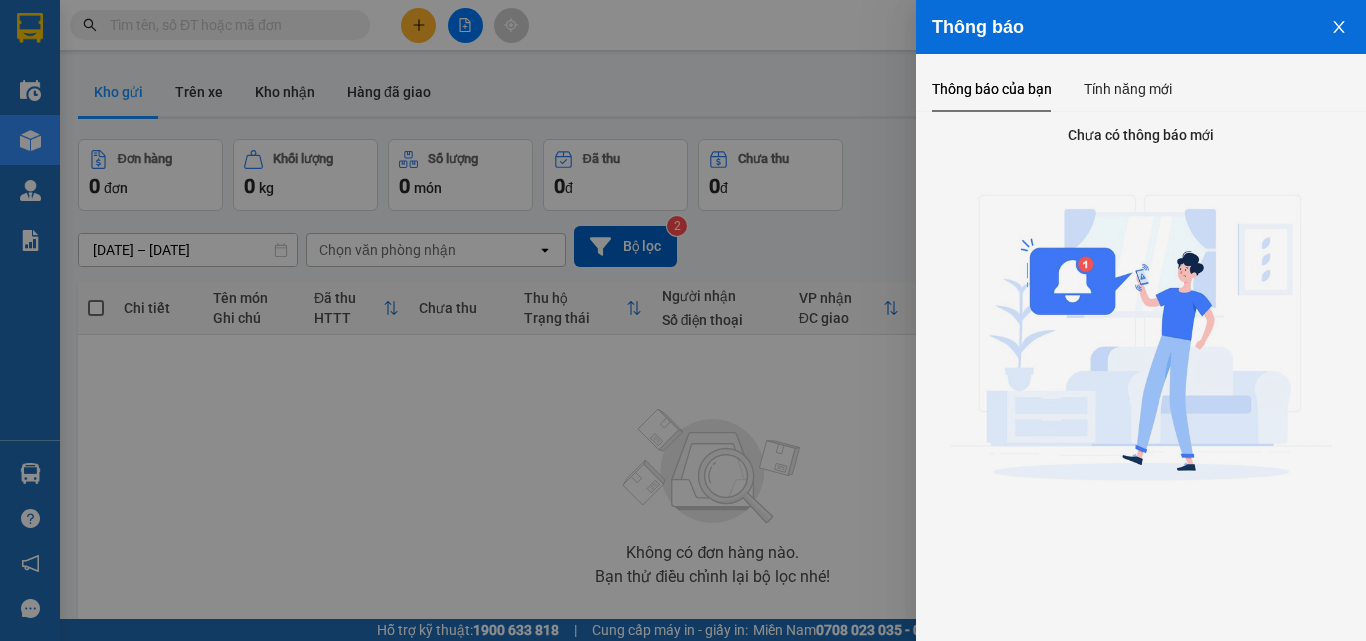 click 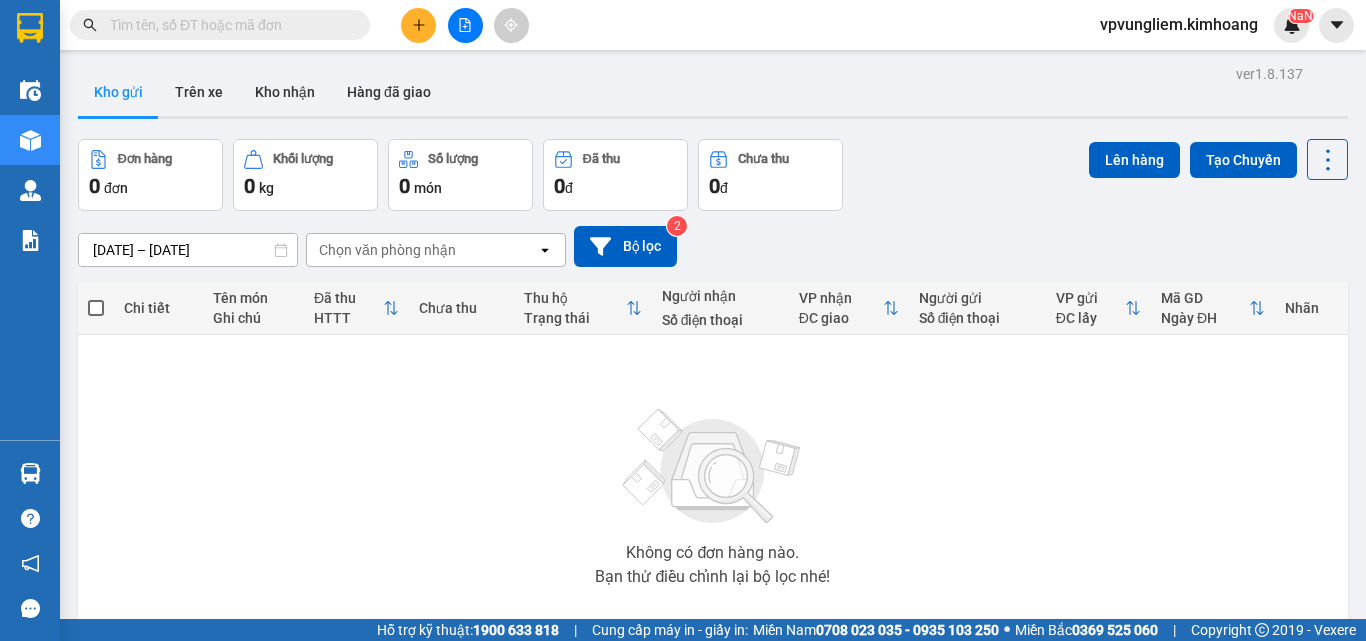 click on "ver  1.8.137 Kho gửi Trên xe Kho nhận Hàng đã giao Đơn hàng 0 đơn Khối lượng 0 kg Số lượng 0 món Đã thu 0  đ Chưa thu 0  đ Lên hàng Tạo Chuyến [DATE] – [DATE] Press the down arrow key to interact with the calendar and select a date. Press the escape button to close the calendar. Selected date range is from [DATE] to [DATE]. Chọn văn phòng nhận open Bộ lọc 2 Chi tiết Tên món Ghi chú Đã thu HTTT Chưa thu Thu hộ Trạng thái Người nhận Số điện thoại VP nhận ĐC giao Người gửi Số điện thoại VP gửi ĐC lấy Mã GD Ngày ĐH Nhãn Không có đơn hàng nào. Bạn thử điều chỉnh lại bộ lọc nhé! 10 / trang open Đang tải dữ liệu" at bounding box center (713, 390) 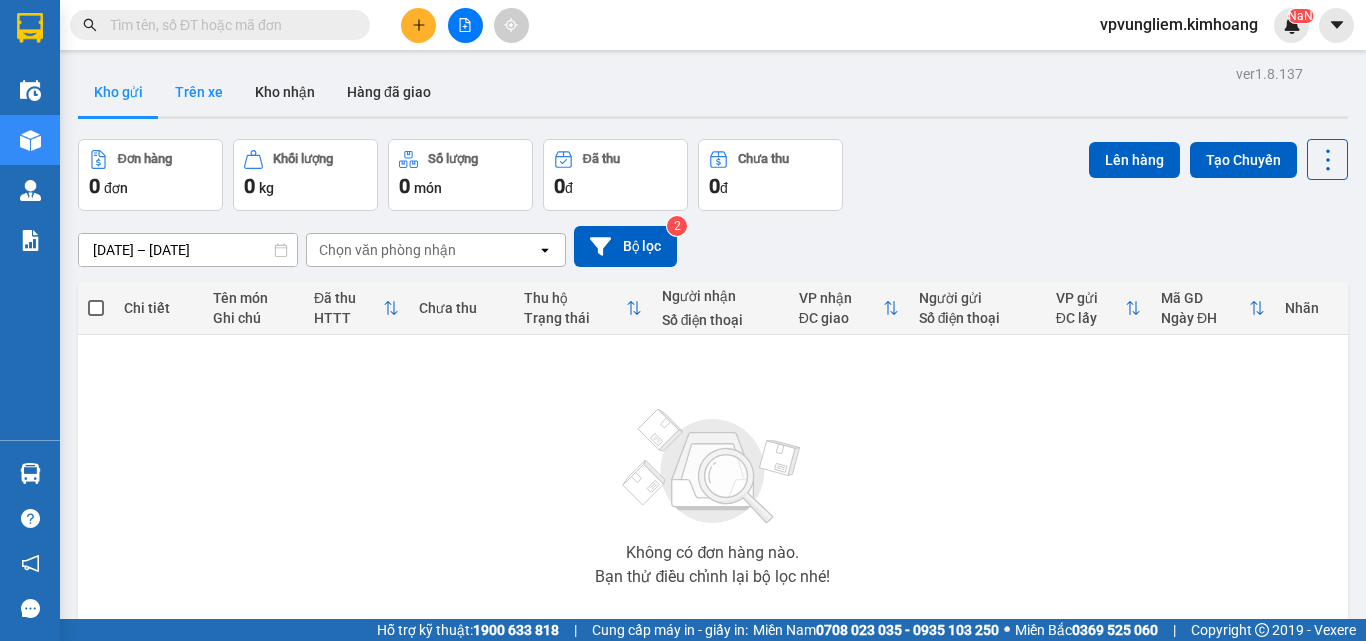 click on "Trên xe" at bounding box center [199, 92] 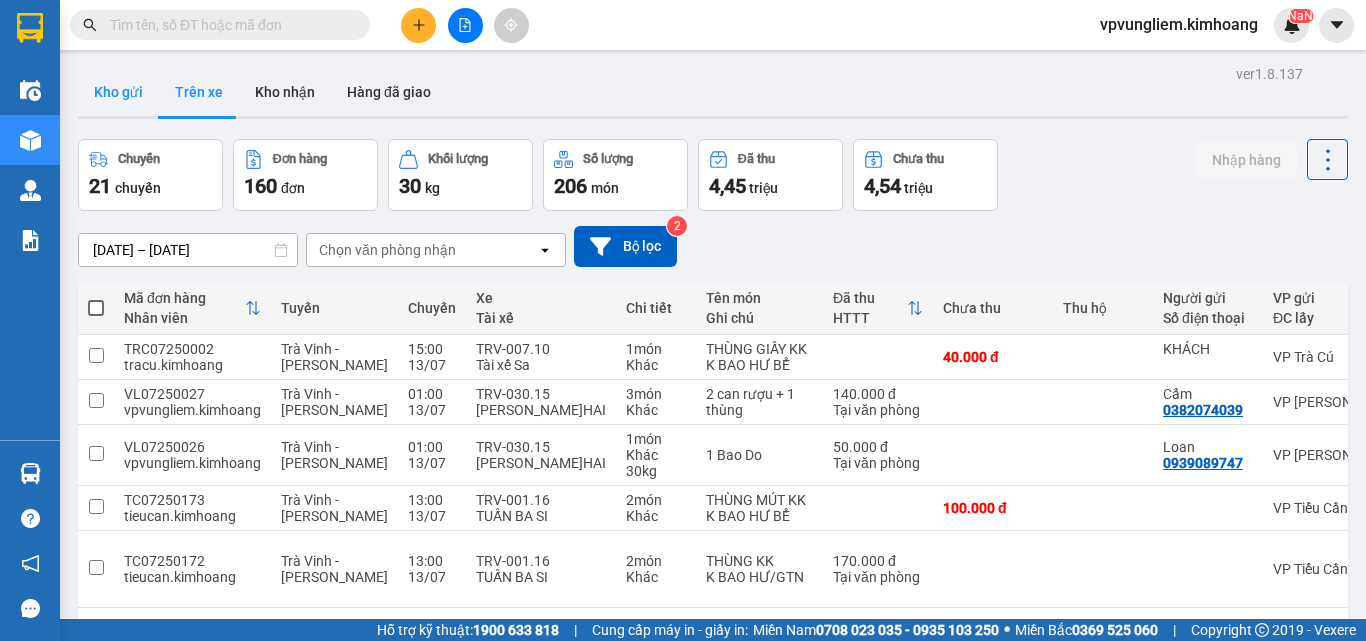 click on "Kho gửi" at bounding box center [118, 92] 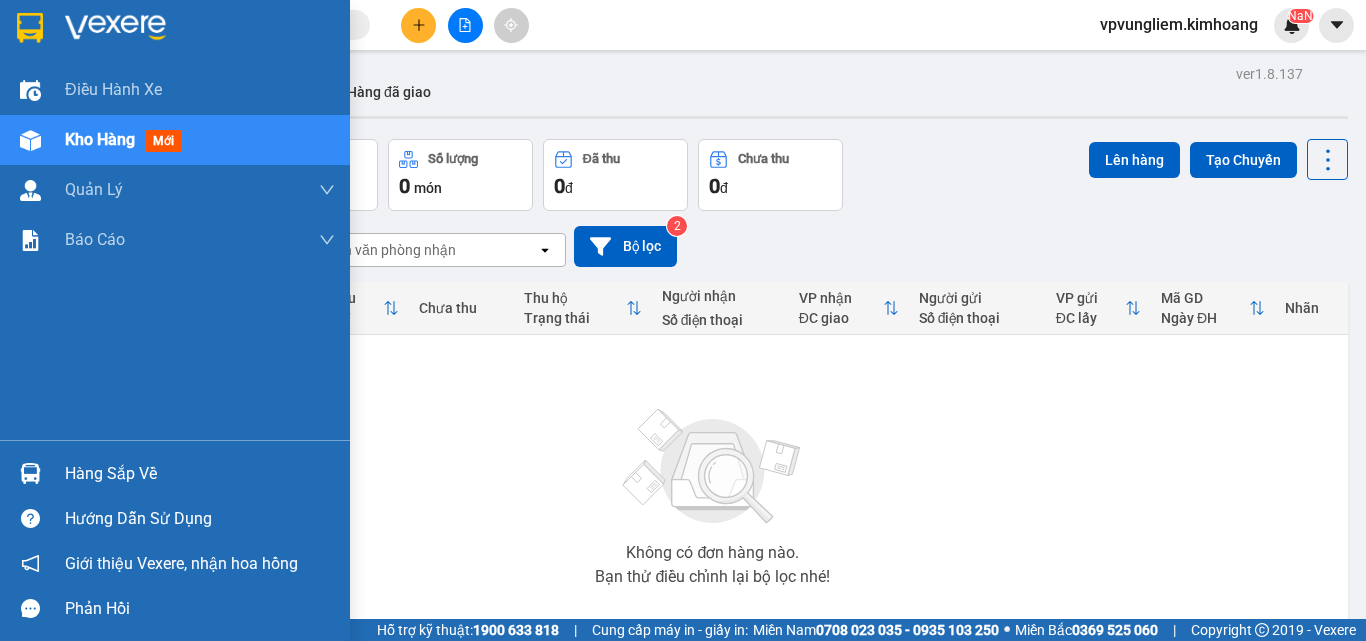 click at bounding box center [175, 32] 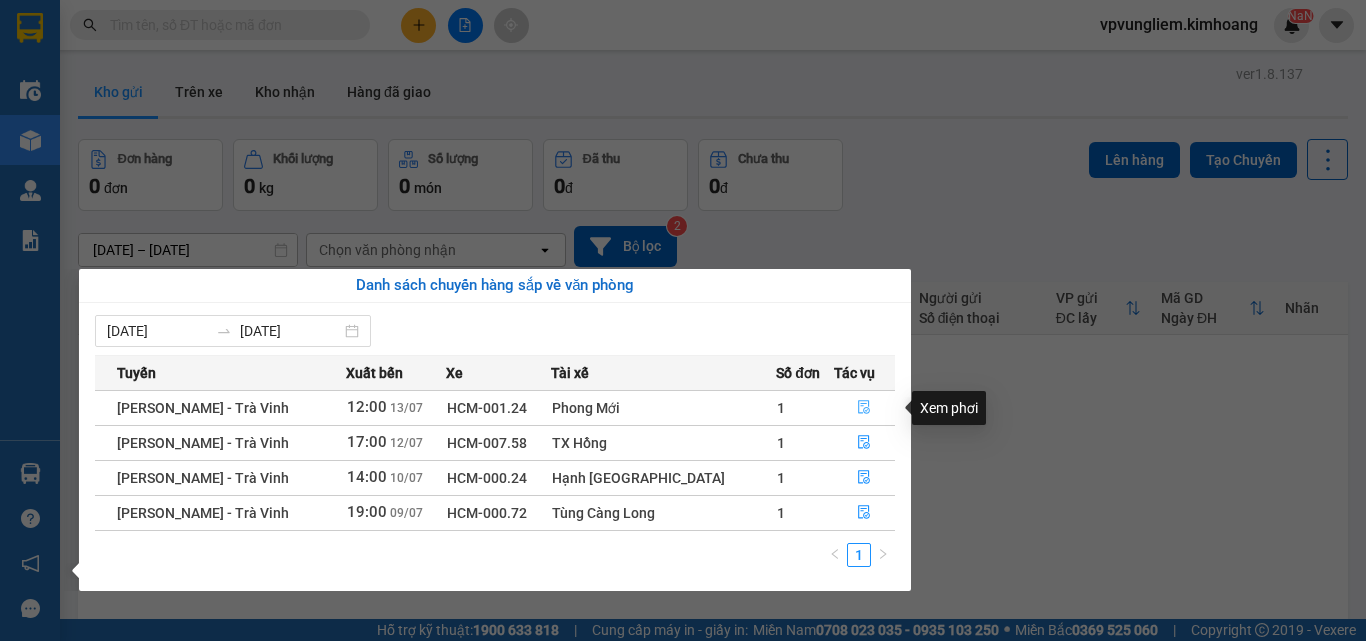 click 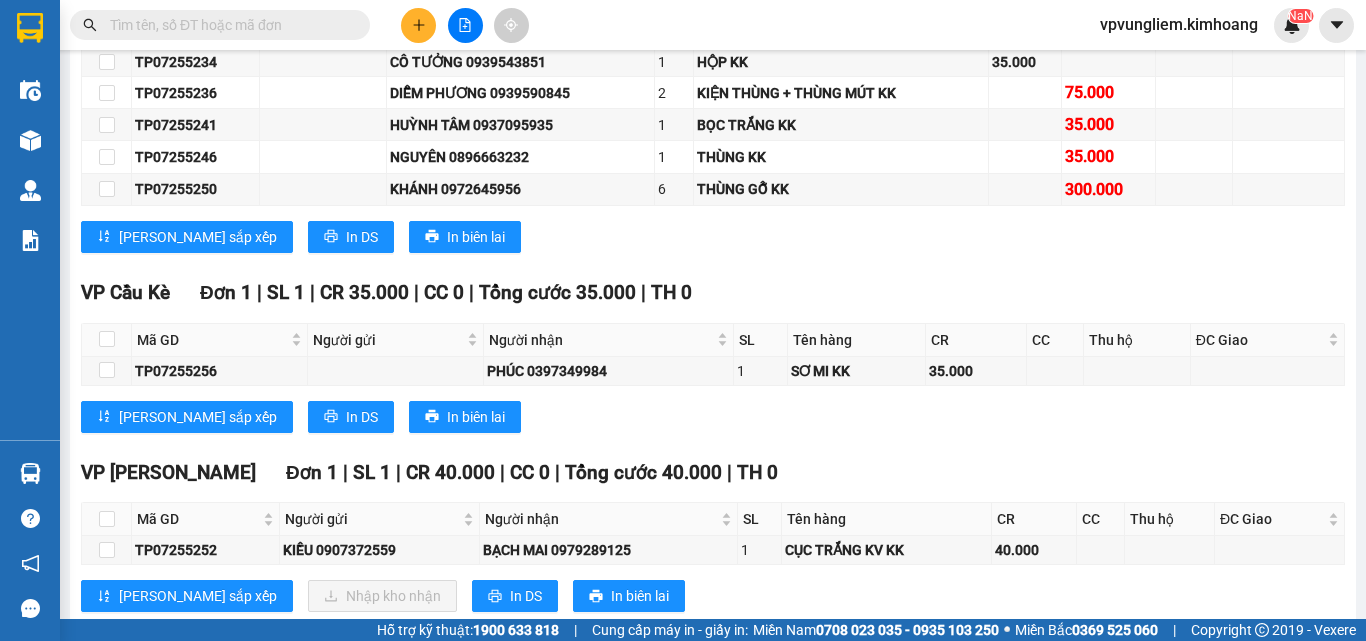 scroll, scrollTop: 2066, scrollLeft: 0, axis: vertical 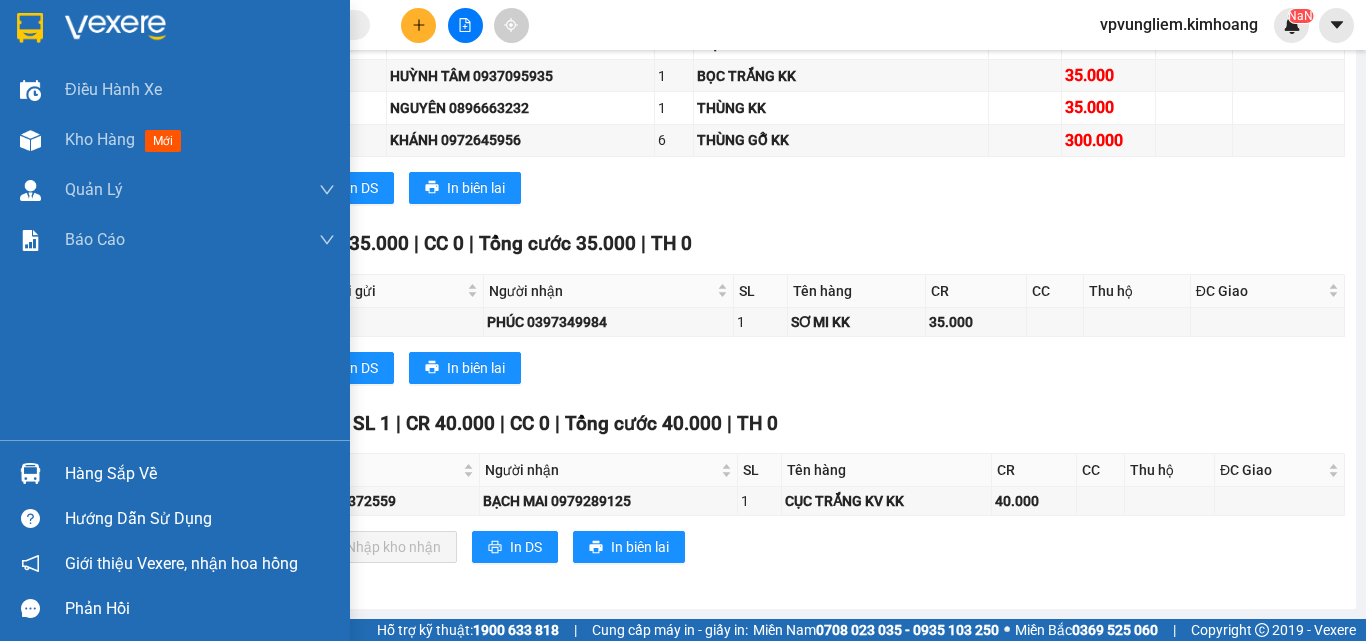 click on "Hàng sắp về" at bounding box center [200, 474] 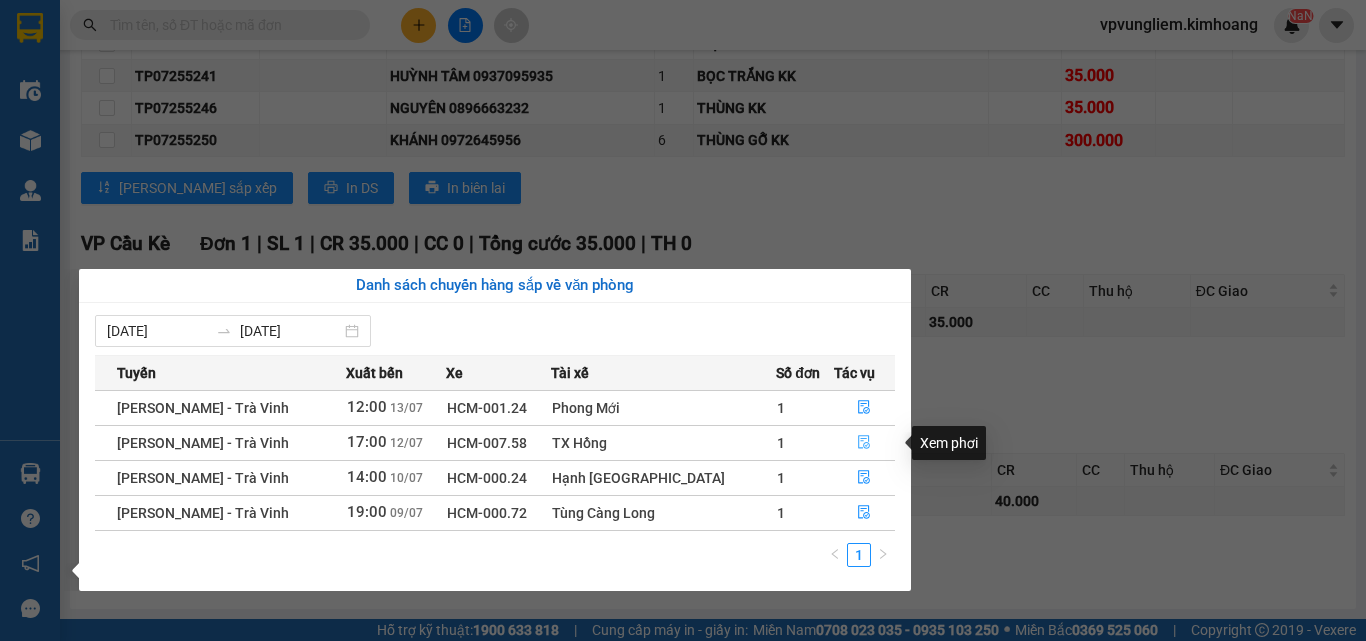 click 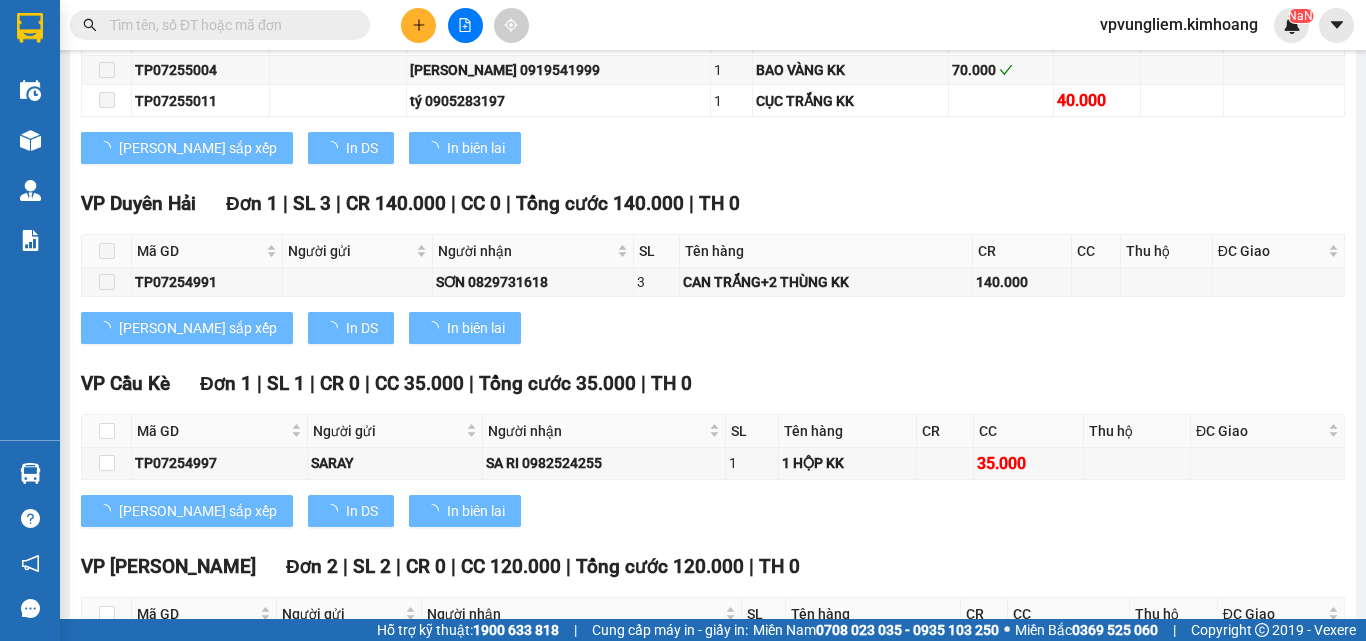 type on "[DATE]" 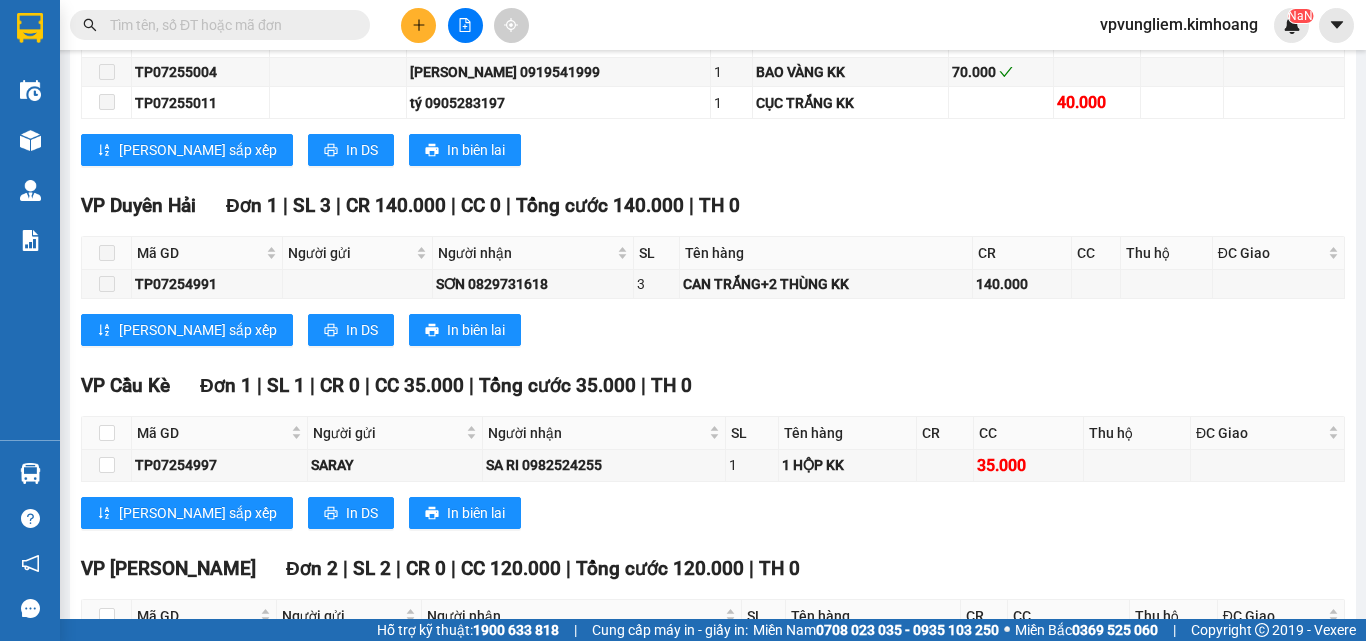 scroll, scrollTop: 2262, scrollLeft: 0, axis: vertical 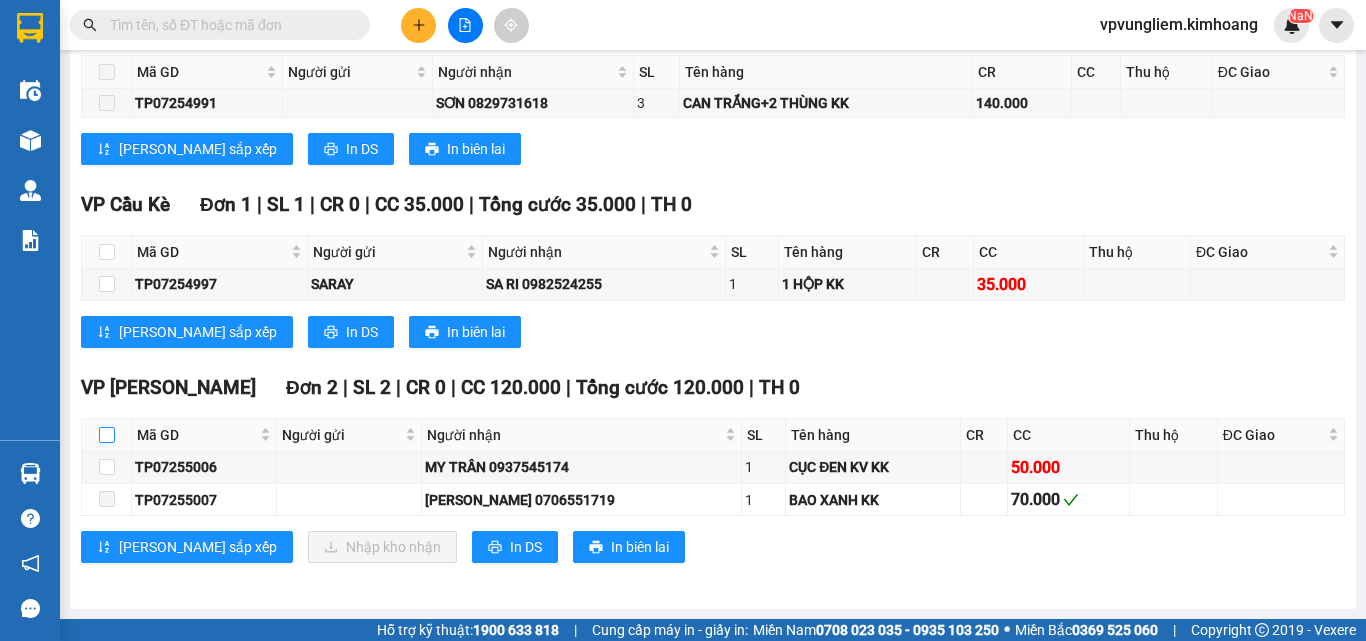click at bounding box center (107, 435) 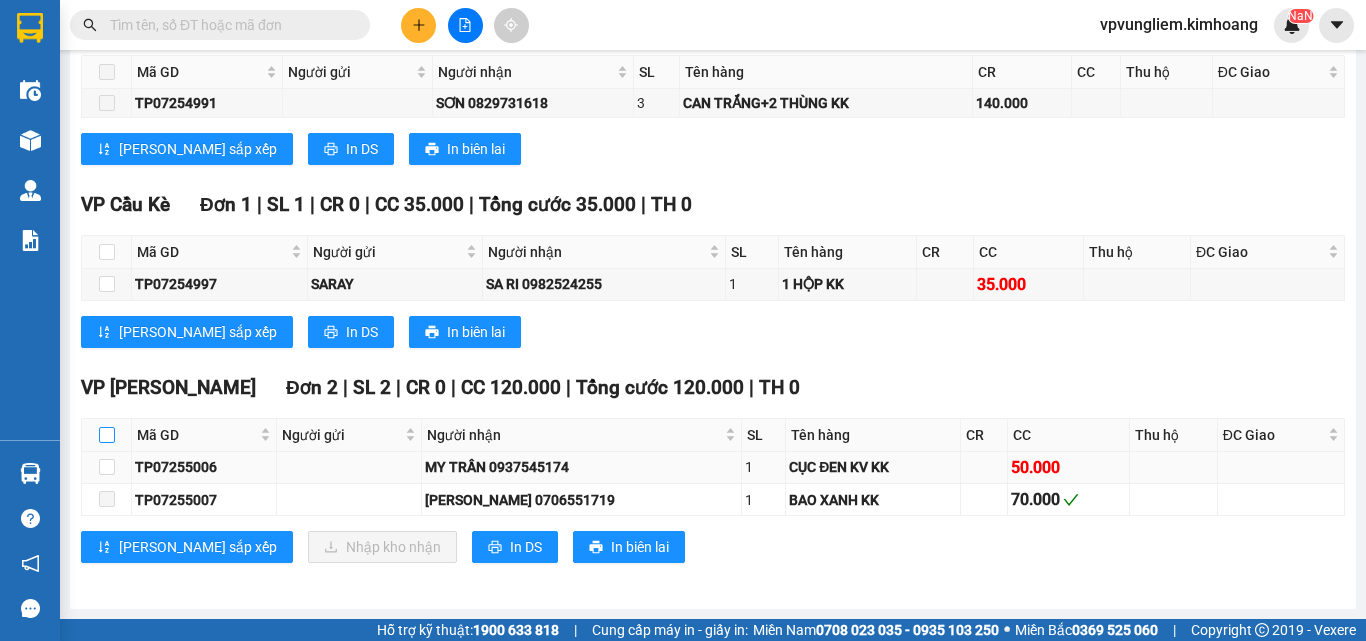 checkbox on "true" 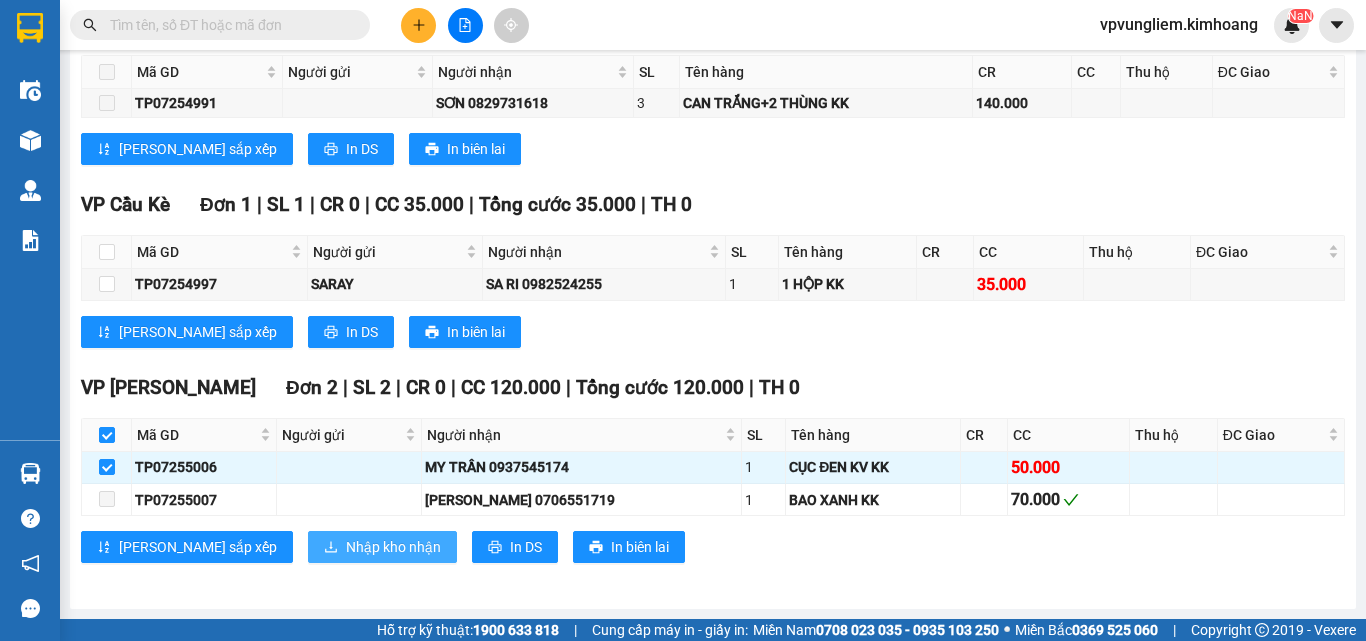 click on "Nhập kho nhận" at bounding box center [393, 547] 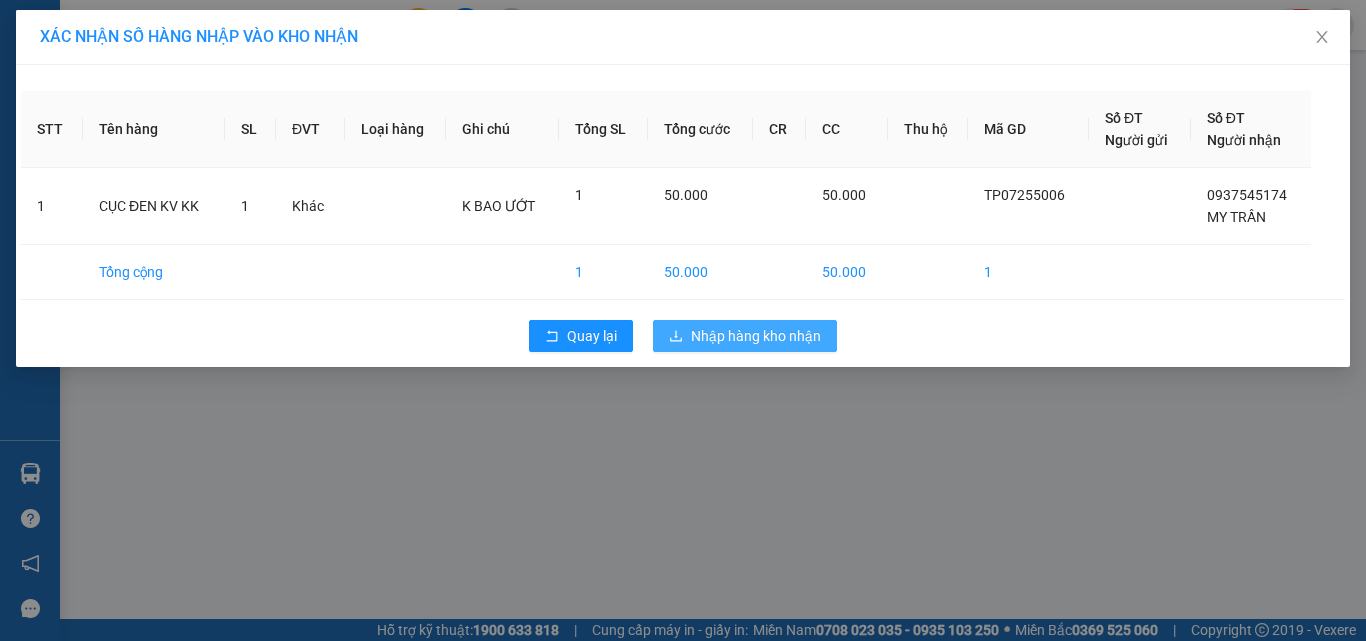 click on "Nhập hàng kho nhận" at bounding box center (756, 336) 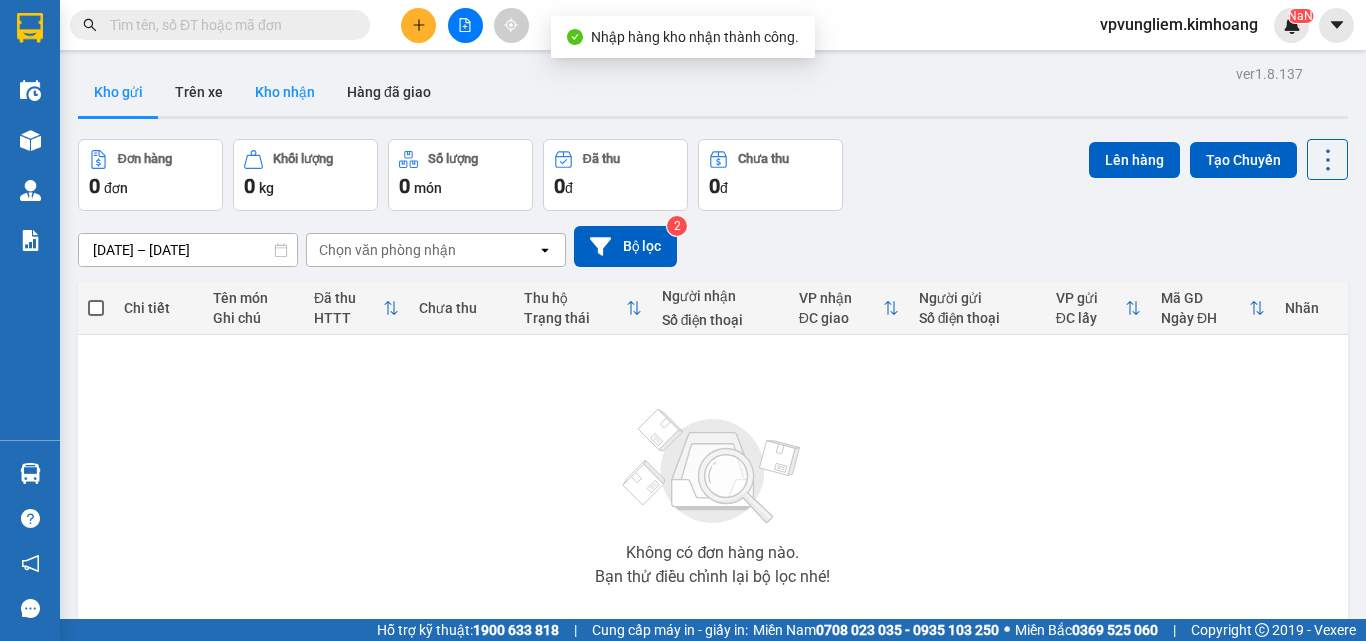 click on "Kho nhận" at bounding box center (285, 92) 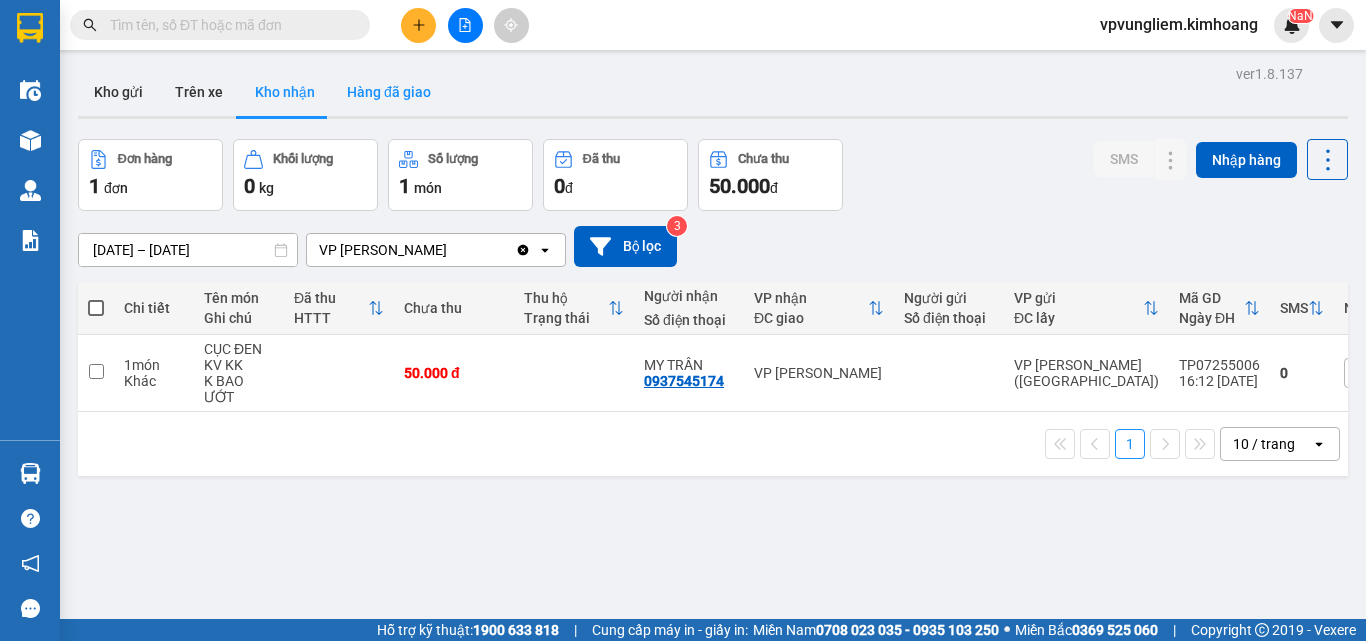 click on "Hàng đã giao" at bounding box center [389, 92] 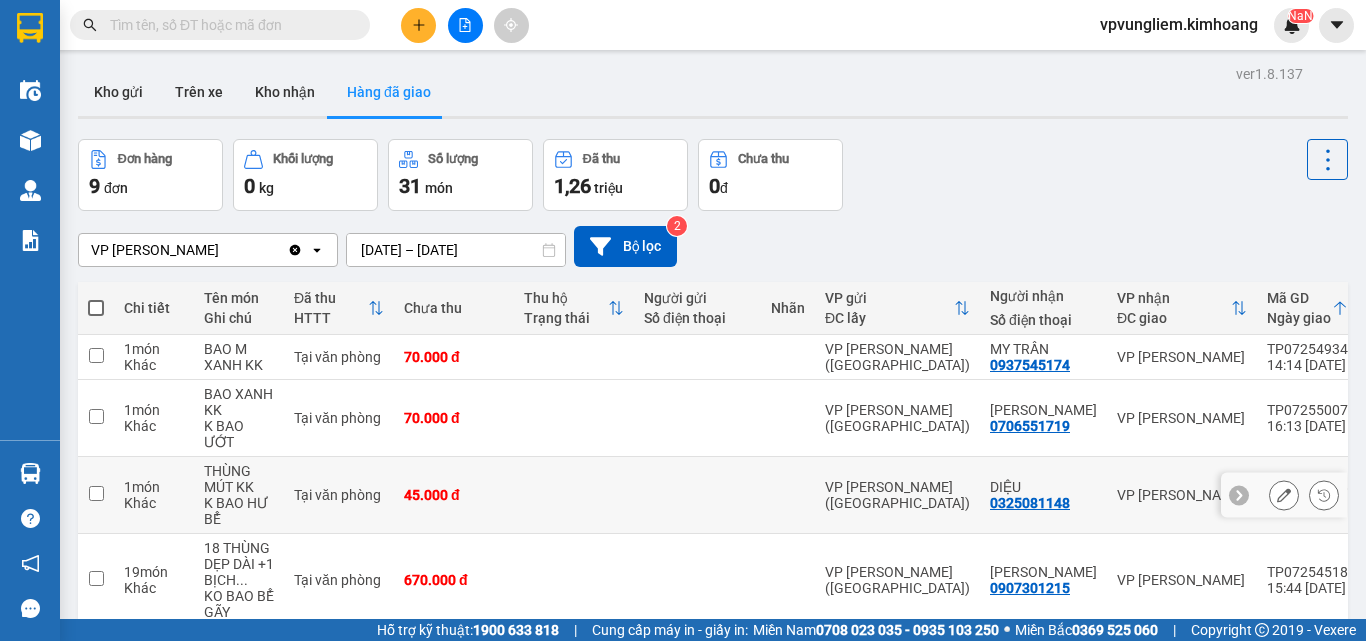 scroll, scrollTop: 300, scrollLeft: 0, axis: vertical 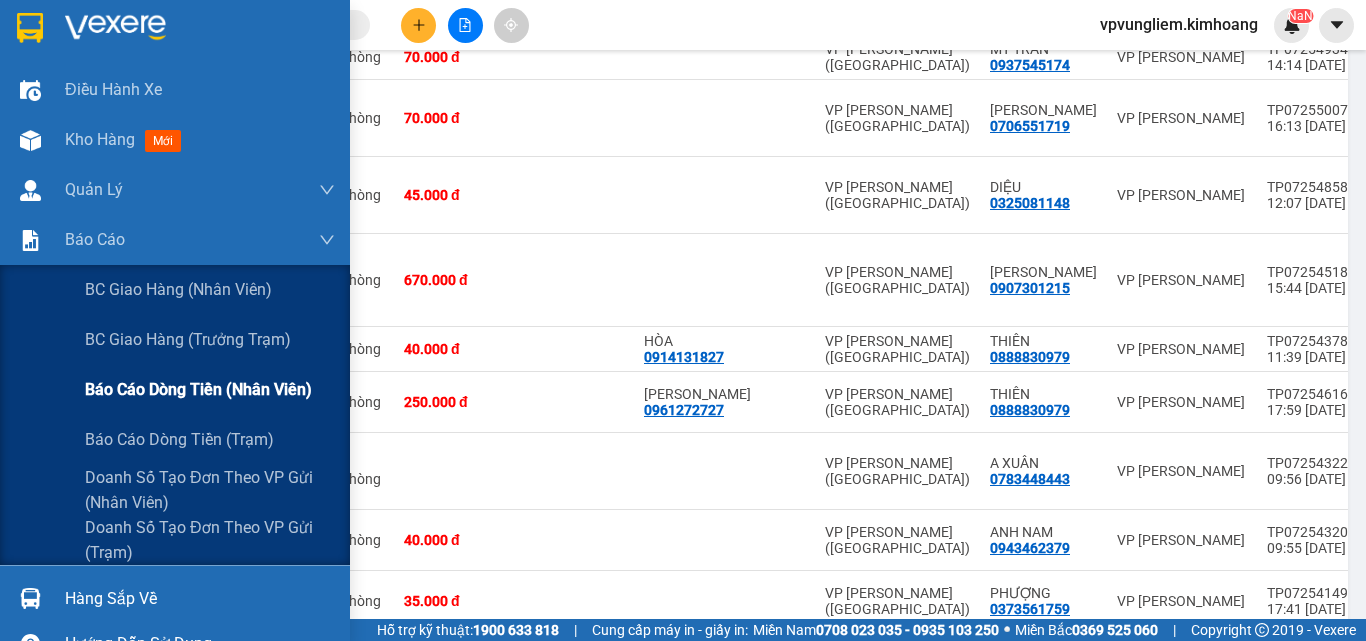 click on "Báo cáo dòng tiền (nhân viên)" at bounding box center [198, 389] 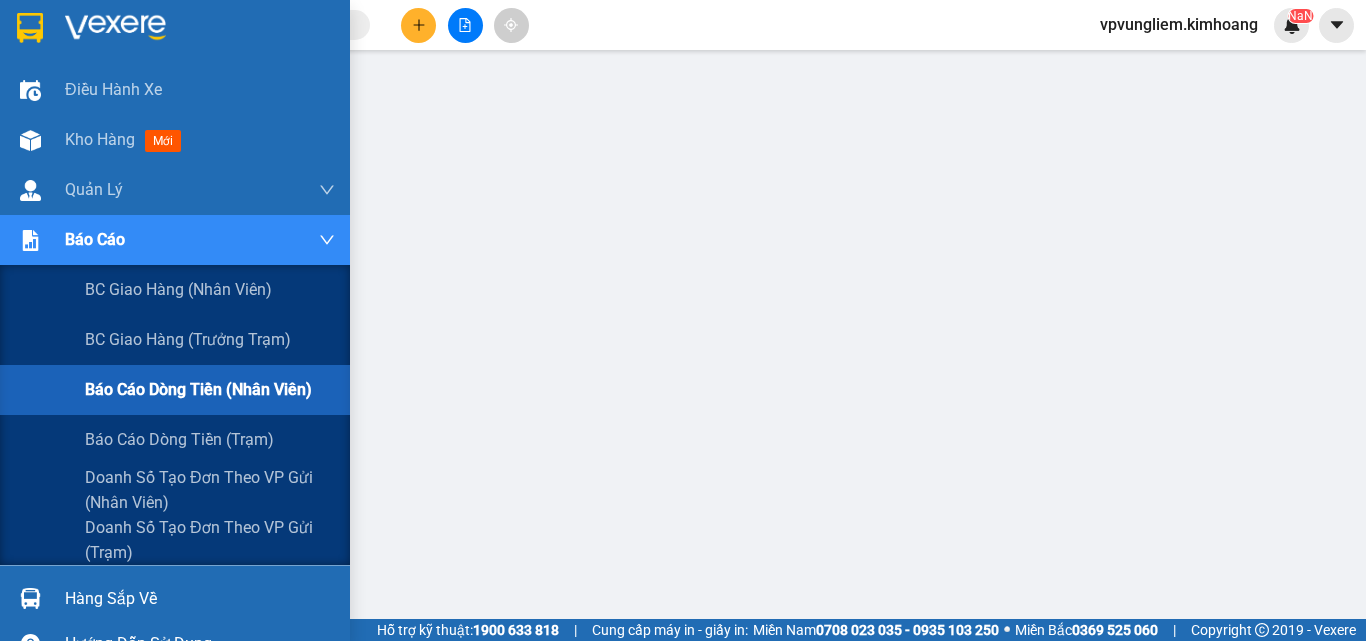 click on "Báo cáo dòng tiền (nhân viên)" at bounding box center (198, 389) 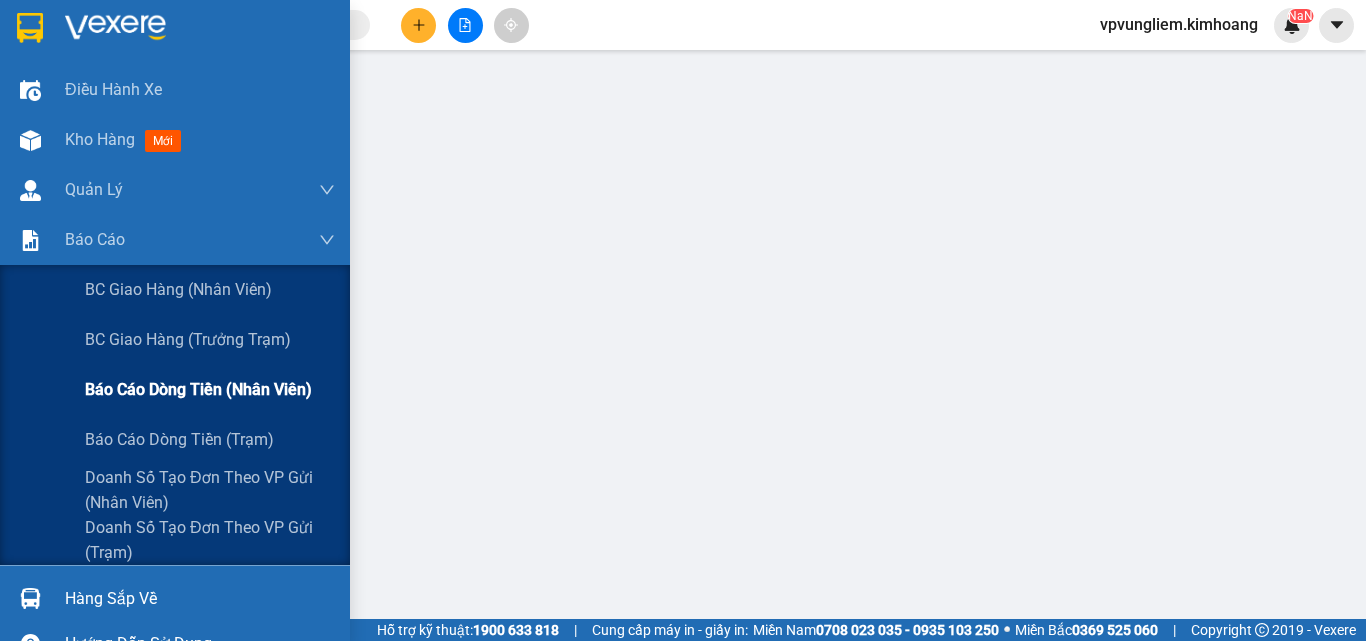 click on "Báo cáo dòng tiền (nhân viên)" at bounding box center (198, 389) 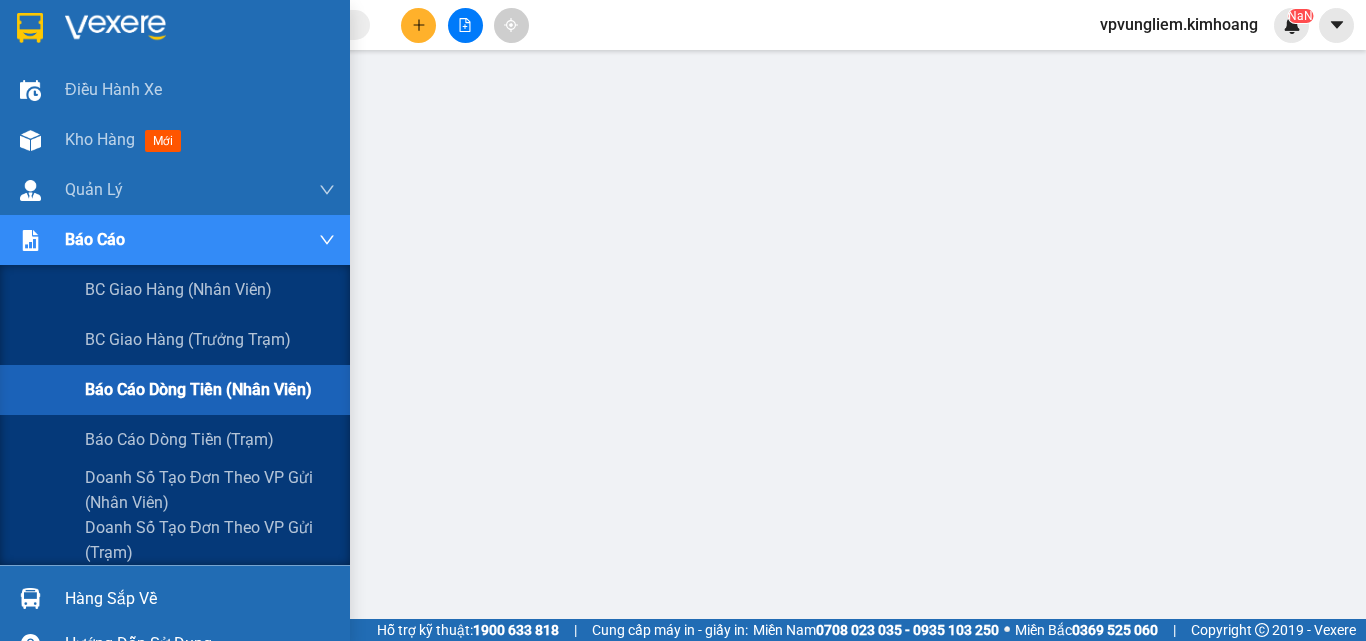 click on "Báo cáo" at bounding box center (200, 240) 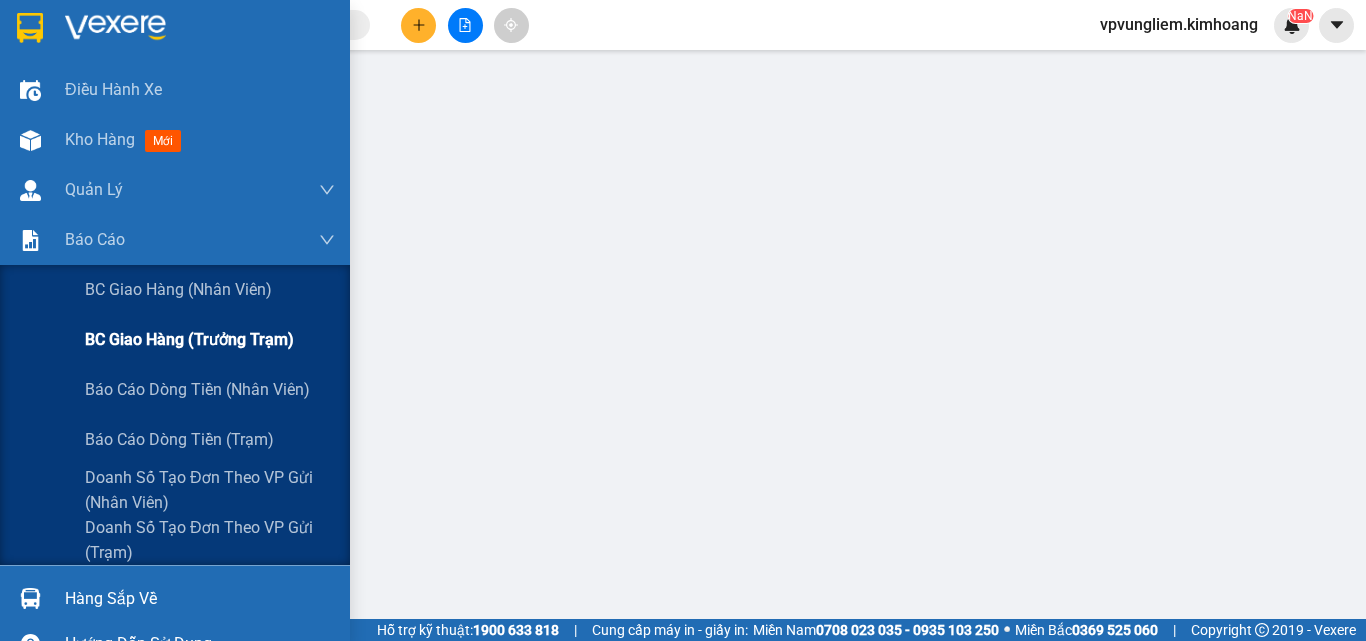 click on "BC giao hàng (trưởng trạm)" at bounding box center (189, 339) 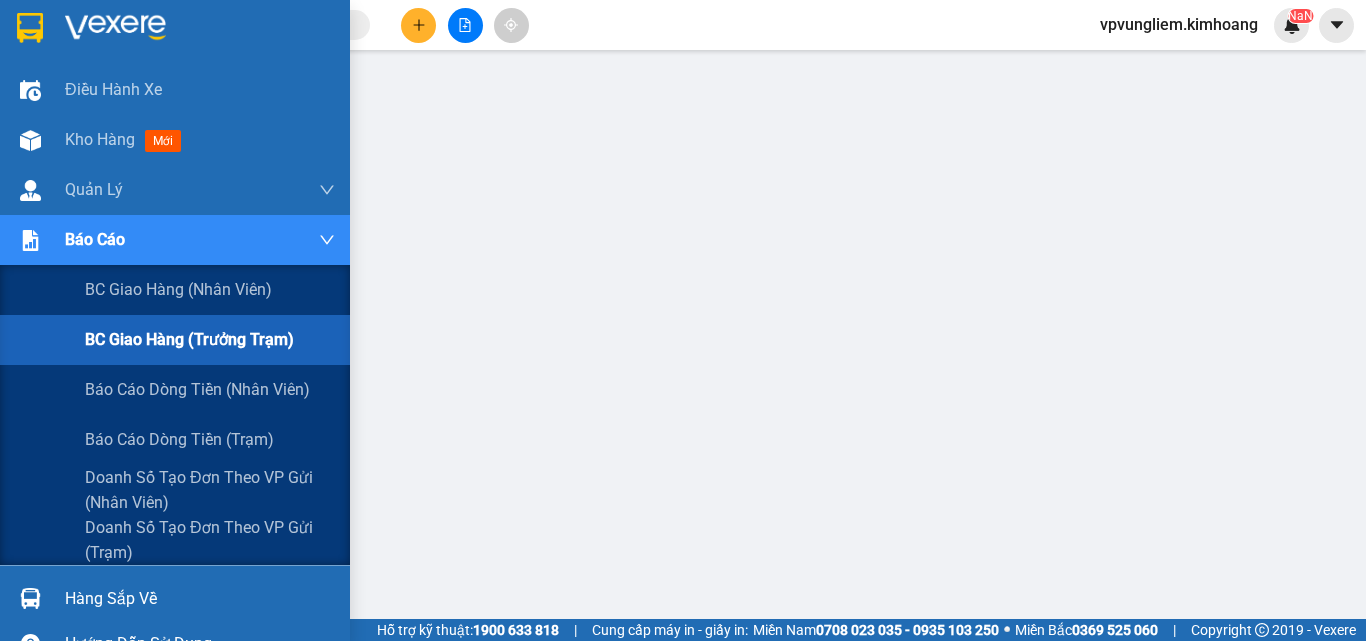 click on "Báo cáo" at bounding box center (200, 240) 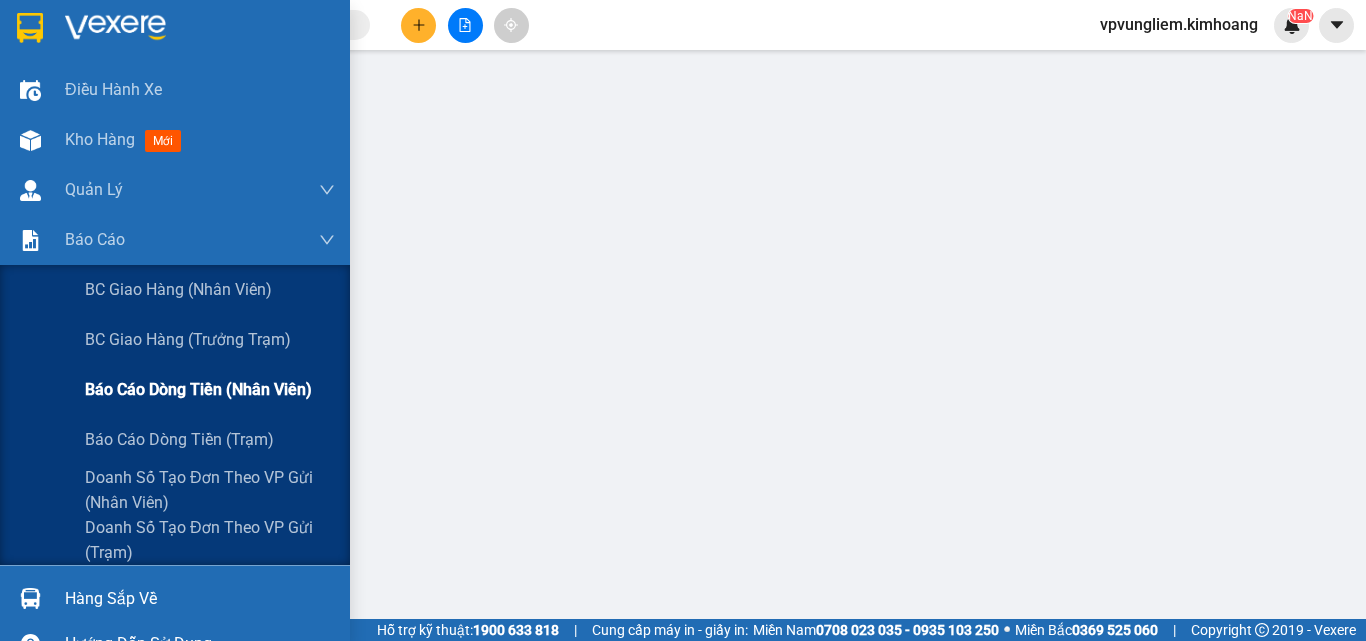 click on "Báo cáo dòng tiền (nhân viên)" at bounding box center (198, 389) 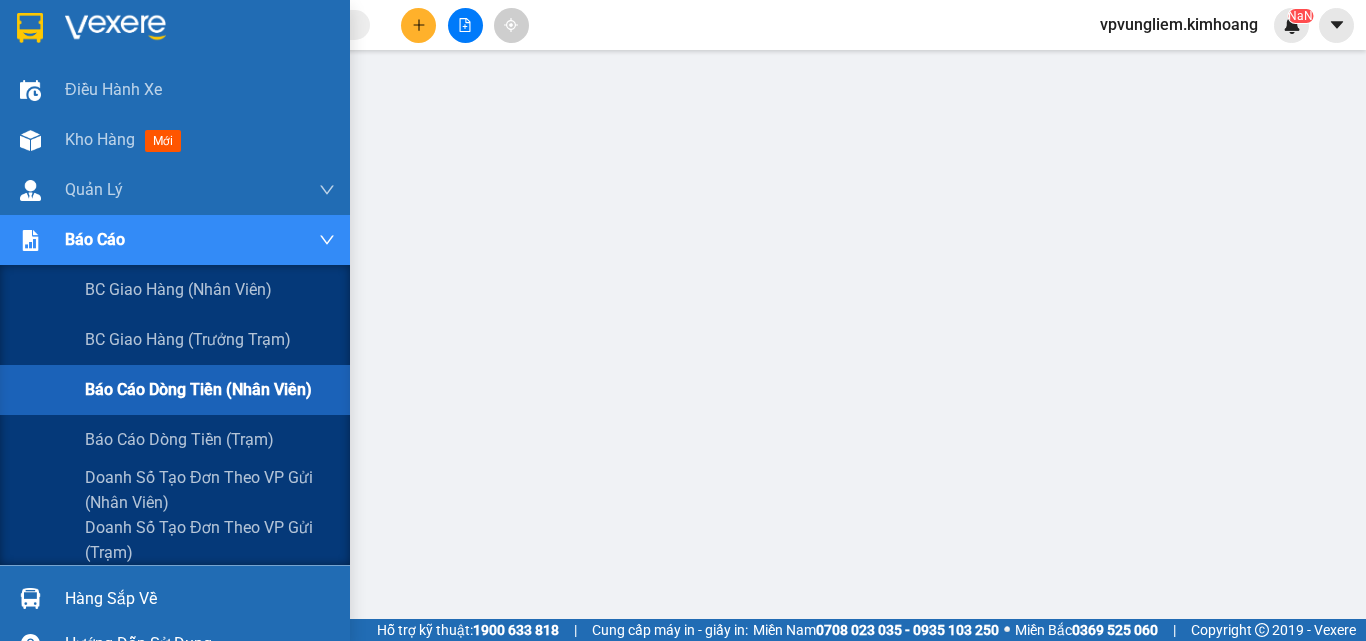 click on "Báo cáo dòng tiền (nhân viên)" at bounding box center [210, 390] 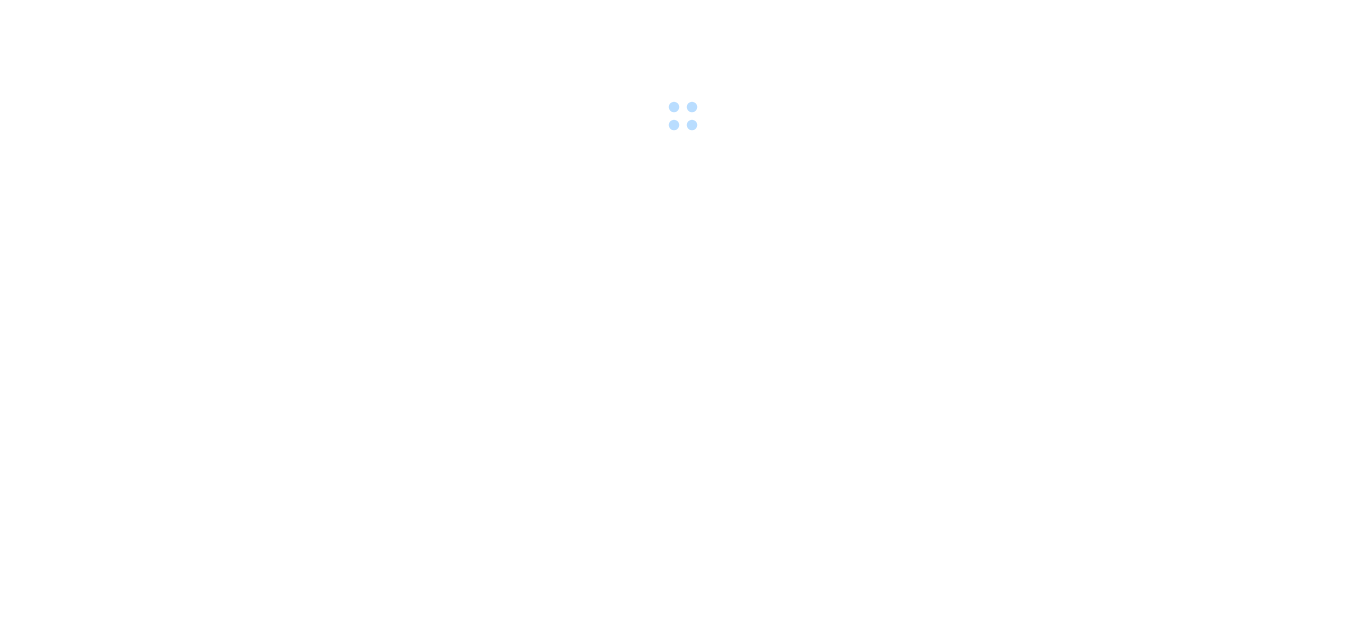 scroll, scrollTop: 0, scrollLeft: 0, axis: both 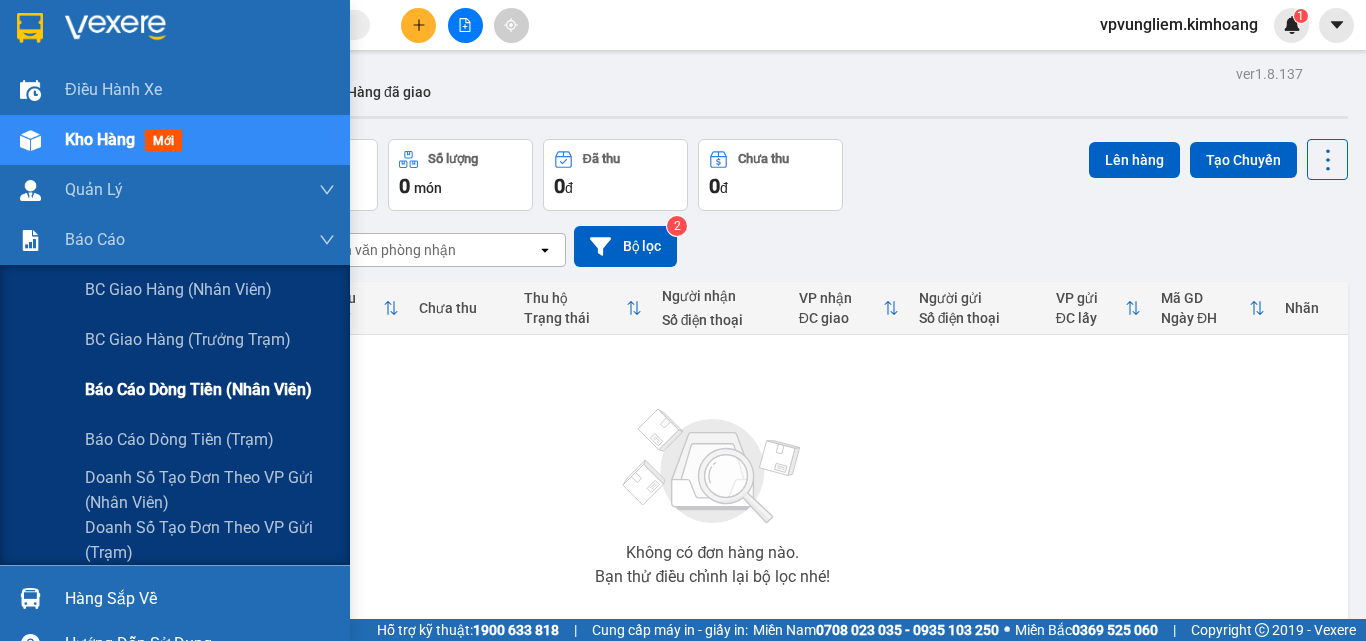 click on "Báo cáo dòng tiền (nhân viên)" at bounding box center (198, 389) 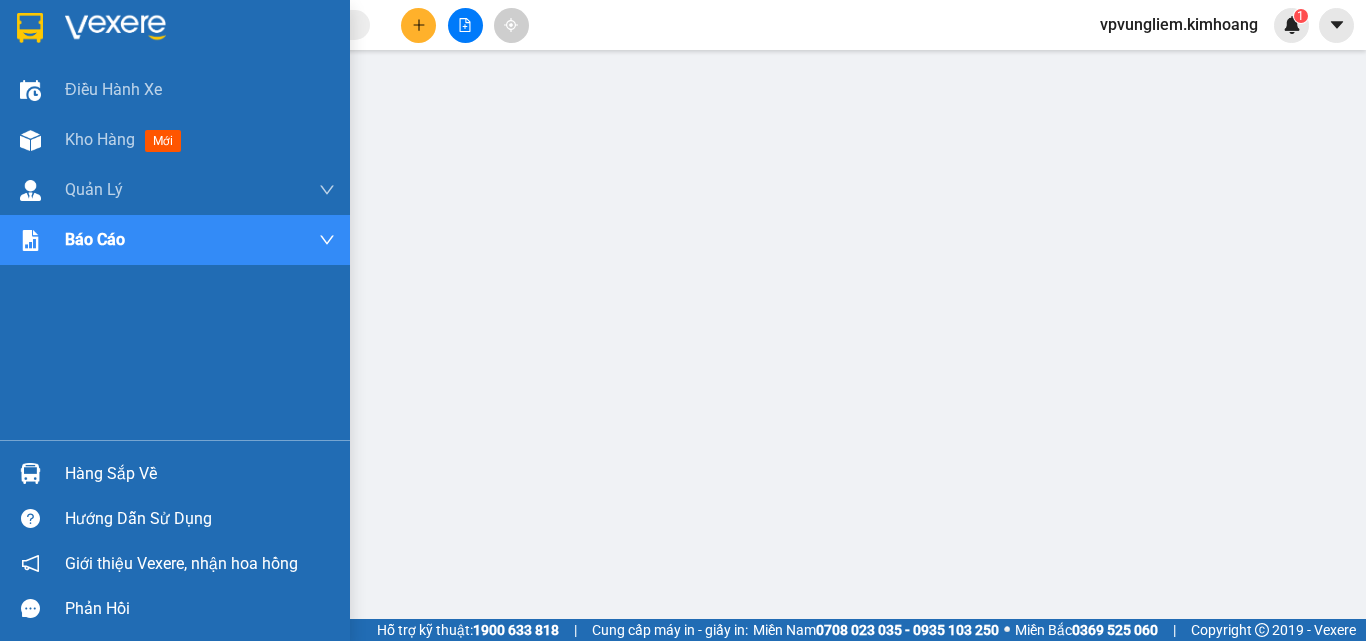 click on "Điều hành xe     Kho hàng mới     Quản [PERSON_NAME] lý chuyến Quản lý khách hàng mới     Báo cáo BC giao hàng (nhân viên) BC giao hàng (trưởng trạm) Báo cáo dòng tiền (nhân viên) Báo cáo dòng tiền (trạm) Doanh số tạo đơn theo VP gửi (nhân viên) Doanh số tạo đơn theo VP gửi (trạm)" at bounding box center (175, 252) 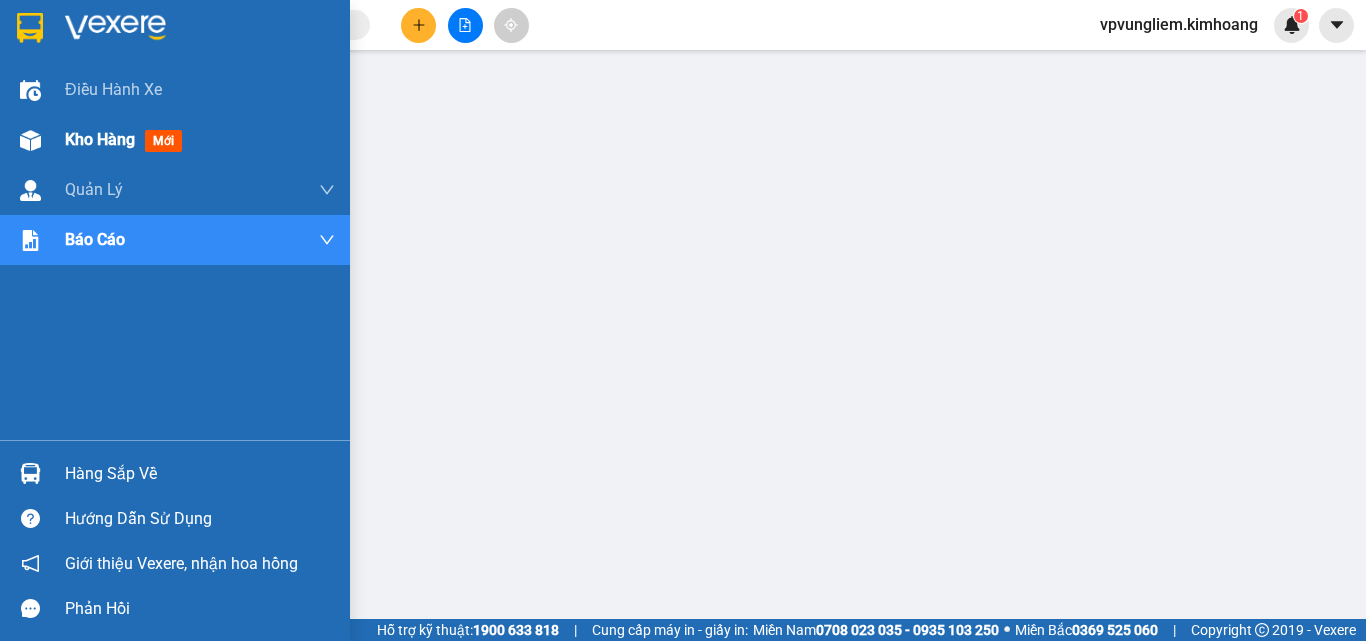 click on "Kho hàng mới" at bounding box center [200, 140] 